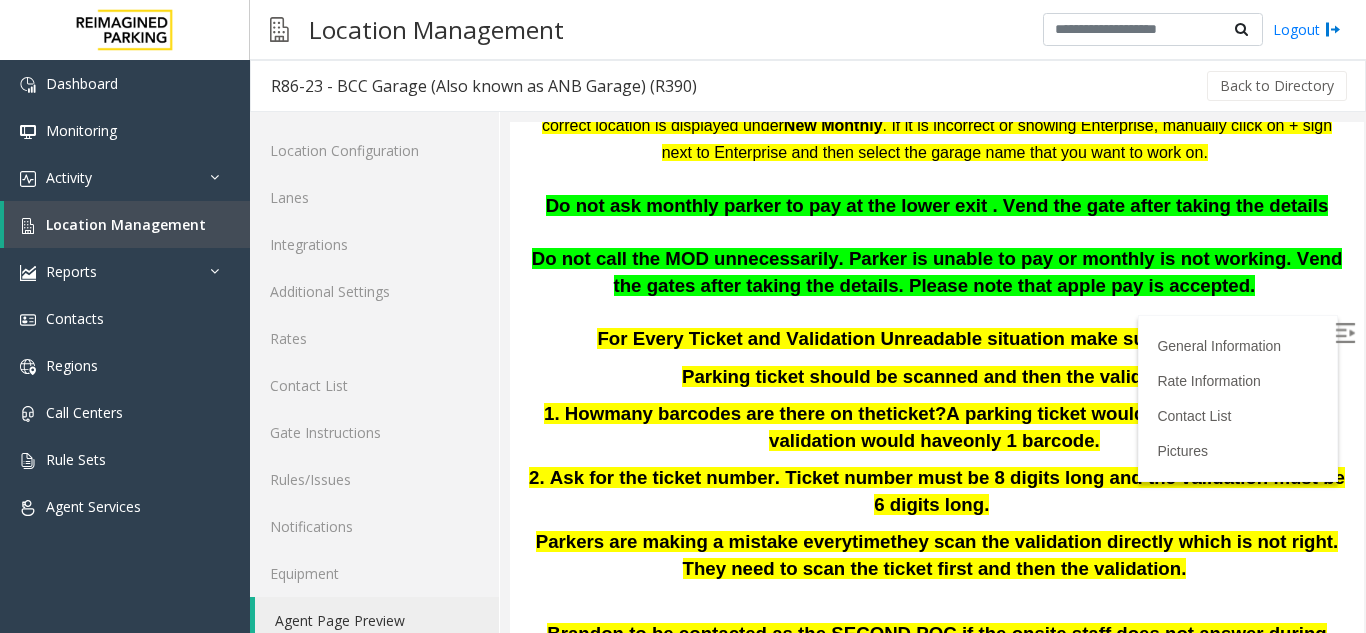 scroll, scrollTop: 502, scrollLeft: 0, axis: vertical 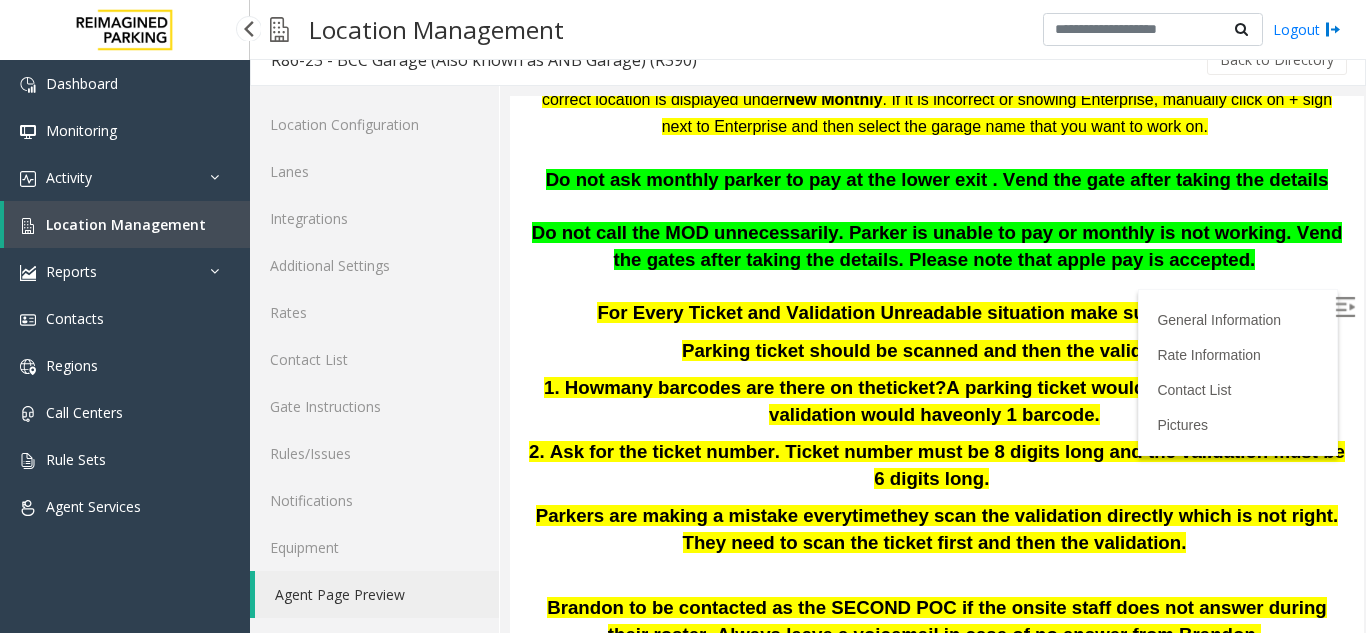 click on "Location Management" at bounding box center (126, 224) 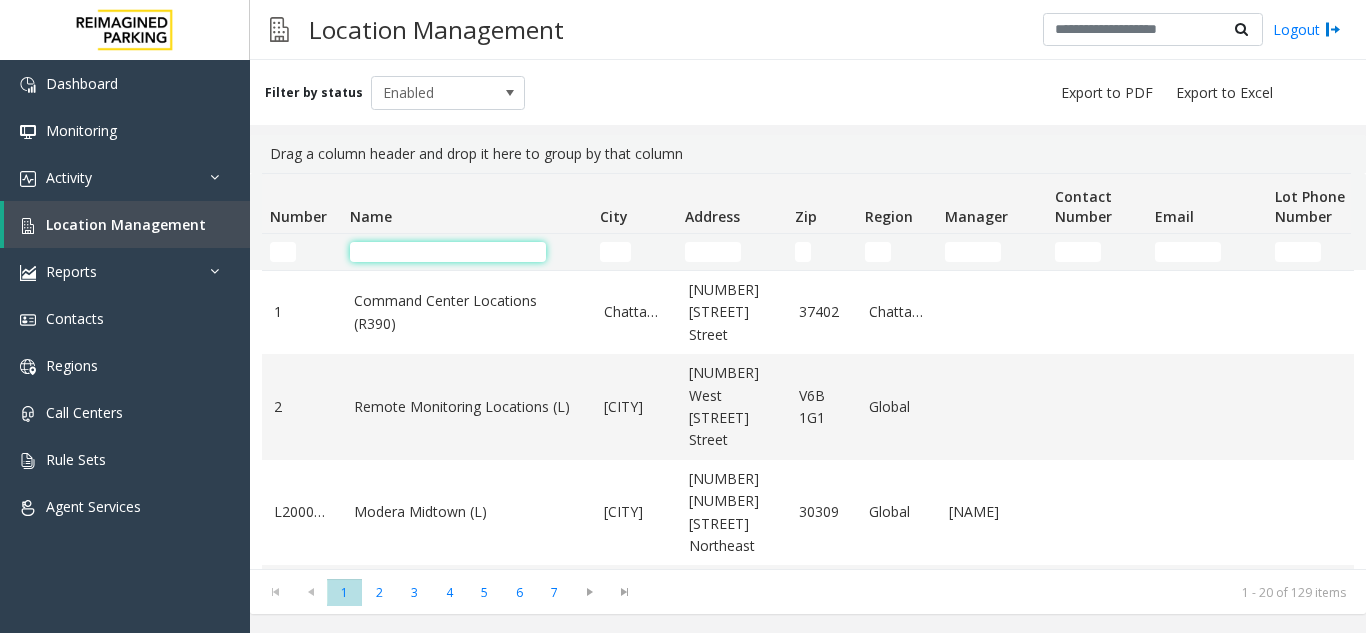 click 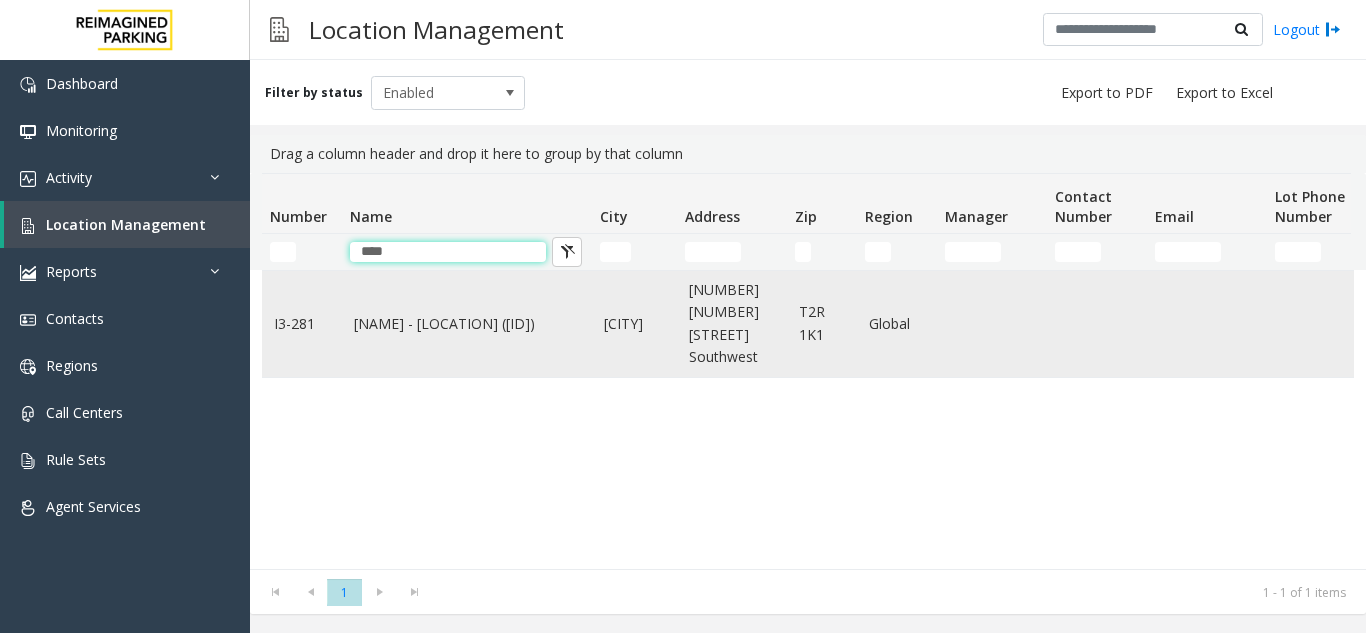 type on "****" 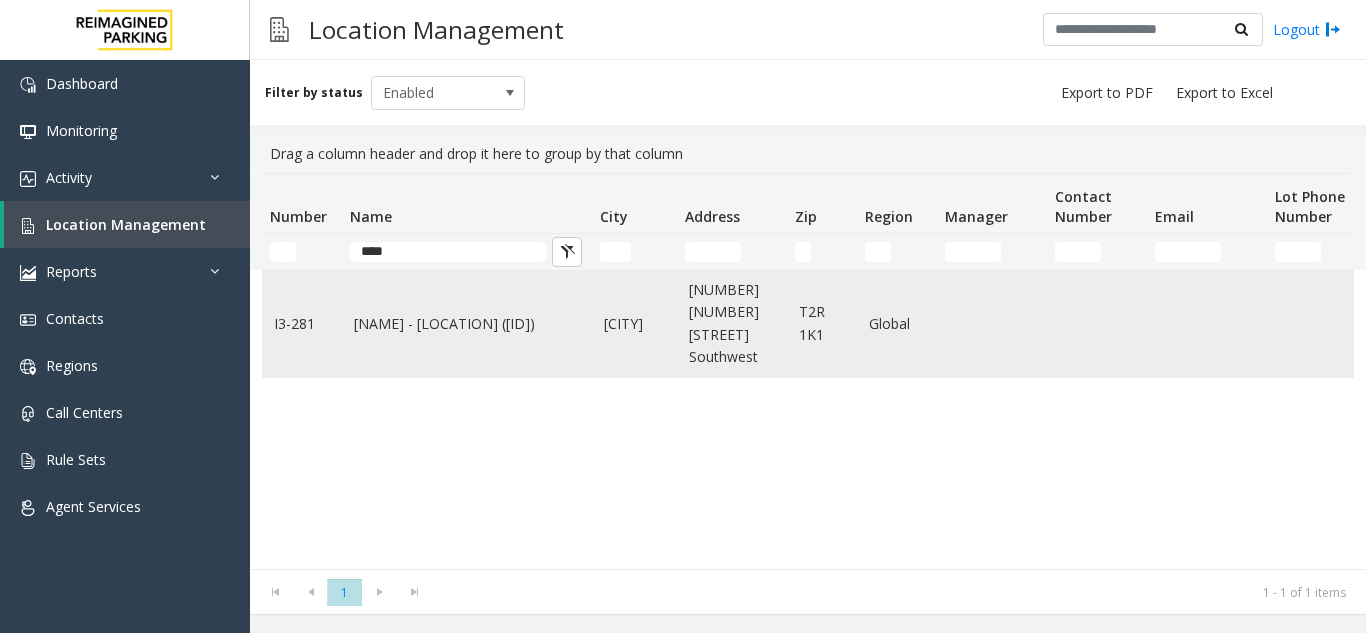 click on "RMC - Mount Royal Village (I)" 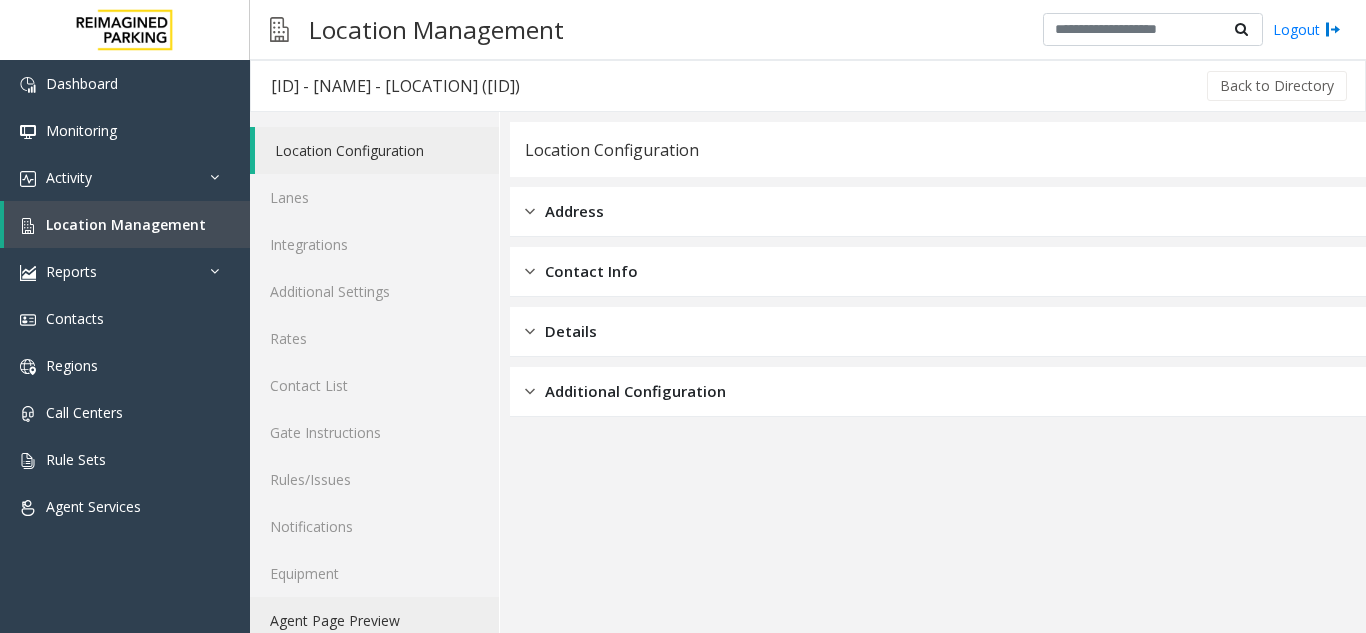 click on "Agent Page Preview" 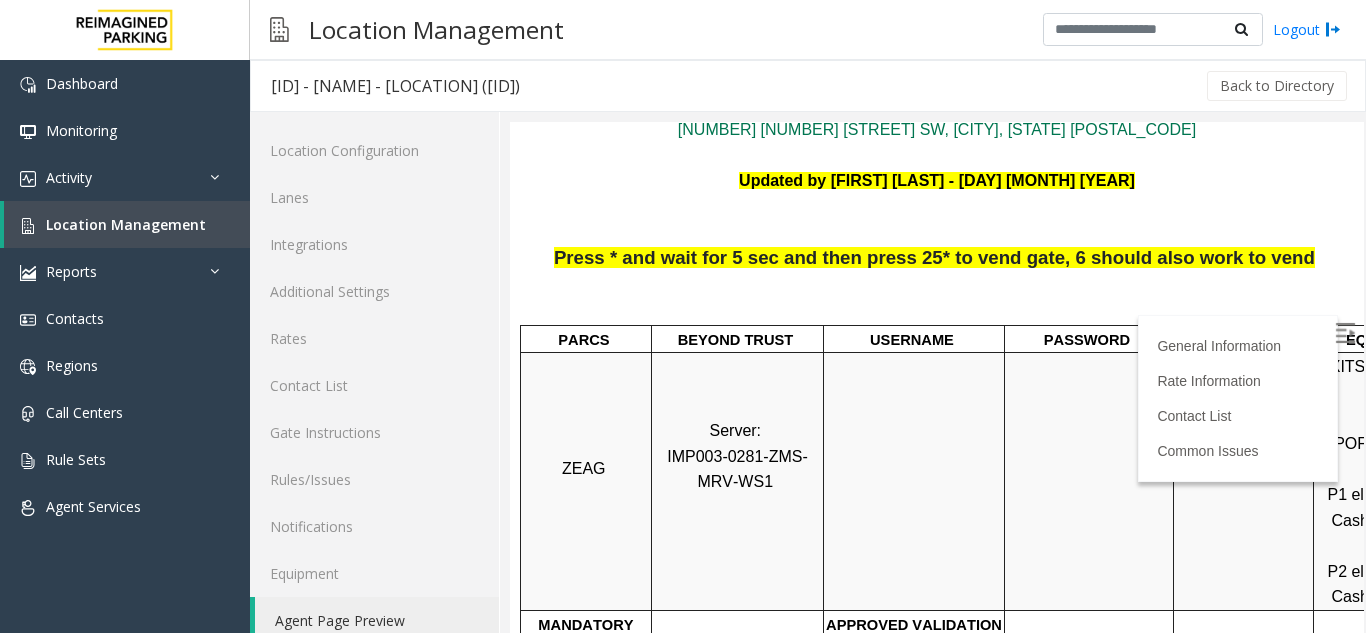 scroll, scrollTop: 200, scrollLeft: 0, axis: vertical 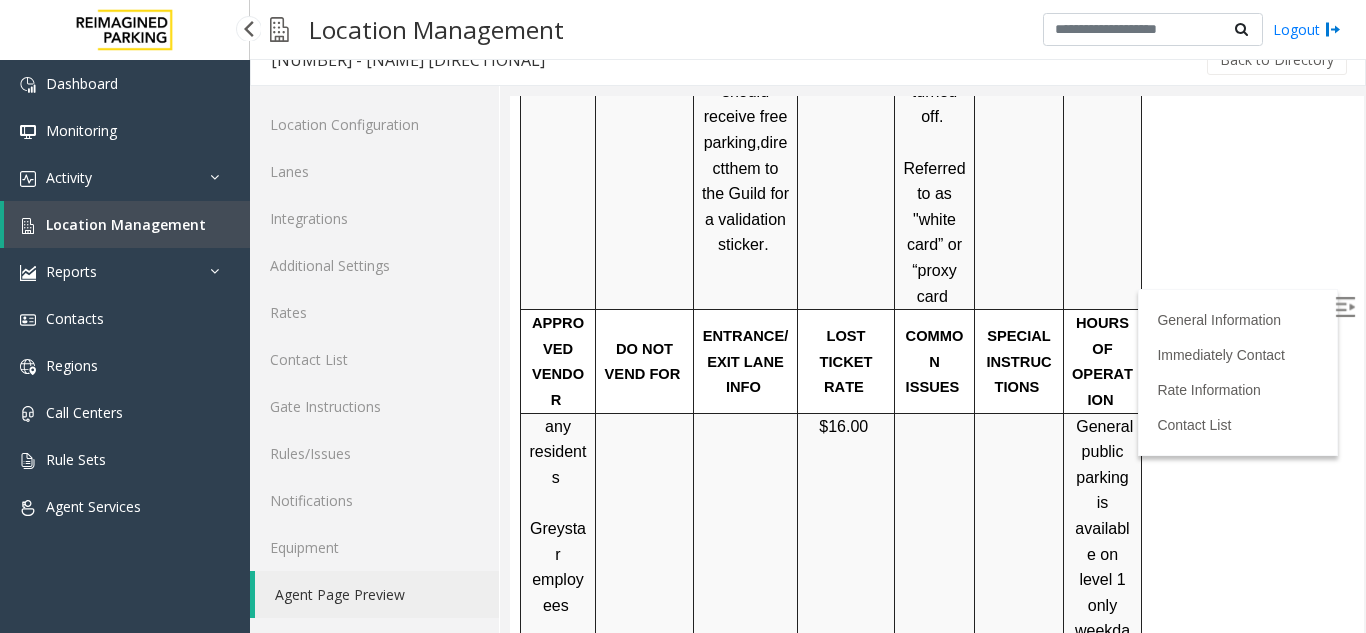 click on "Location Management" at bounding box center [127, 224] 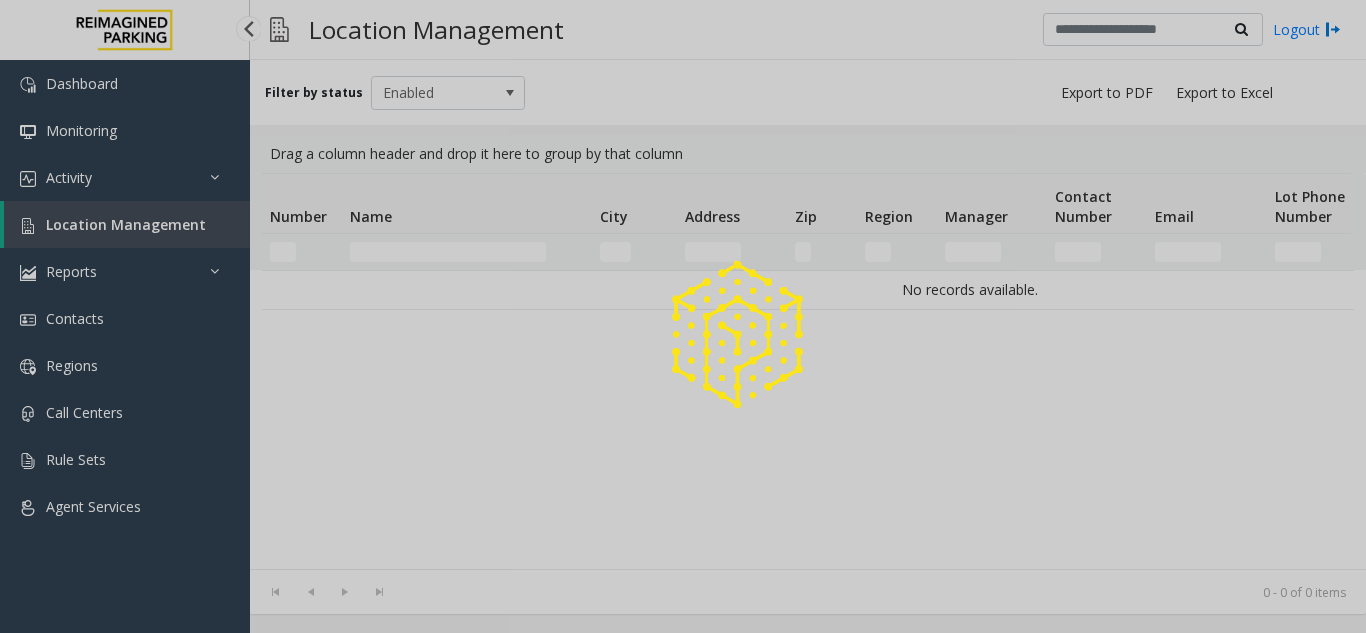 scroll, scrollTop: 0, scrollLeft: 0, axis: both 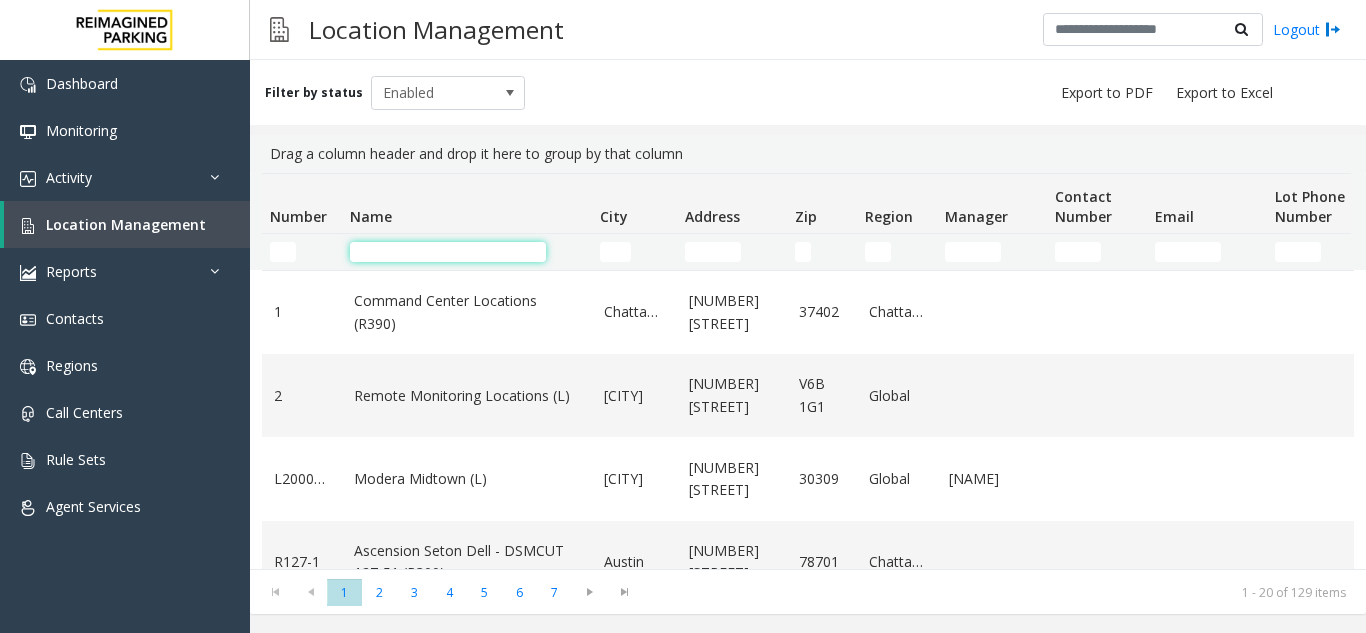 click 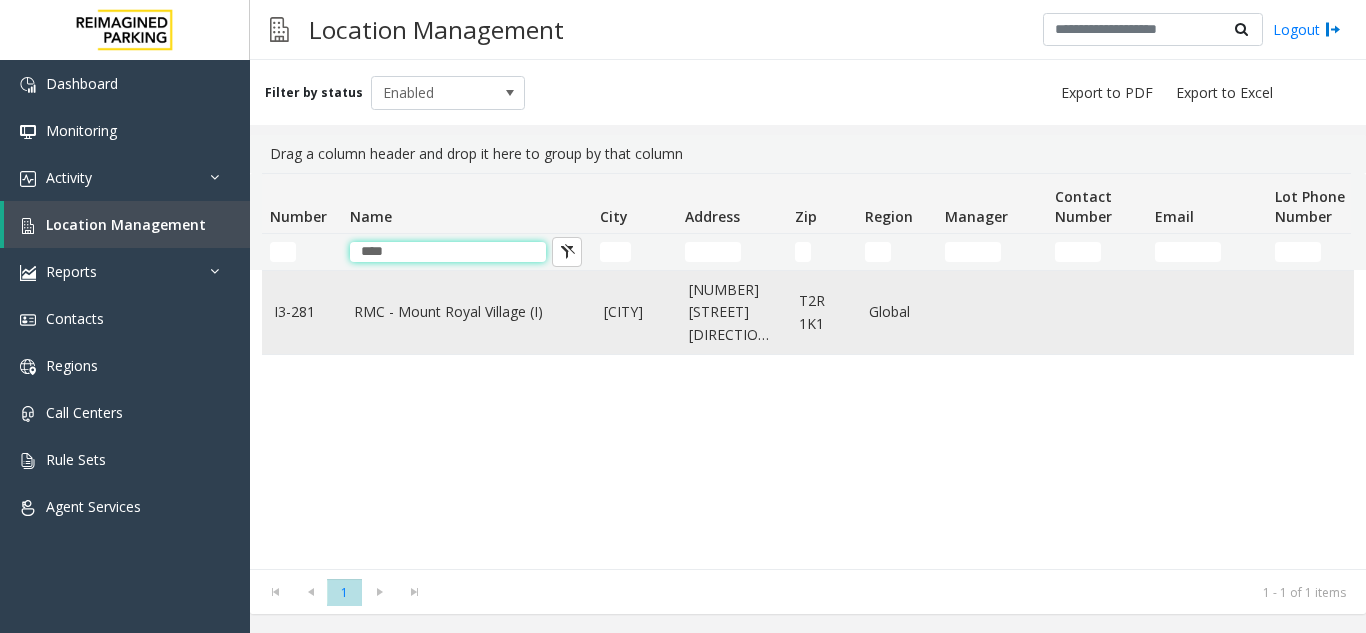 type on "****" 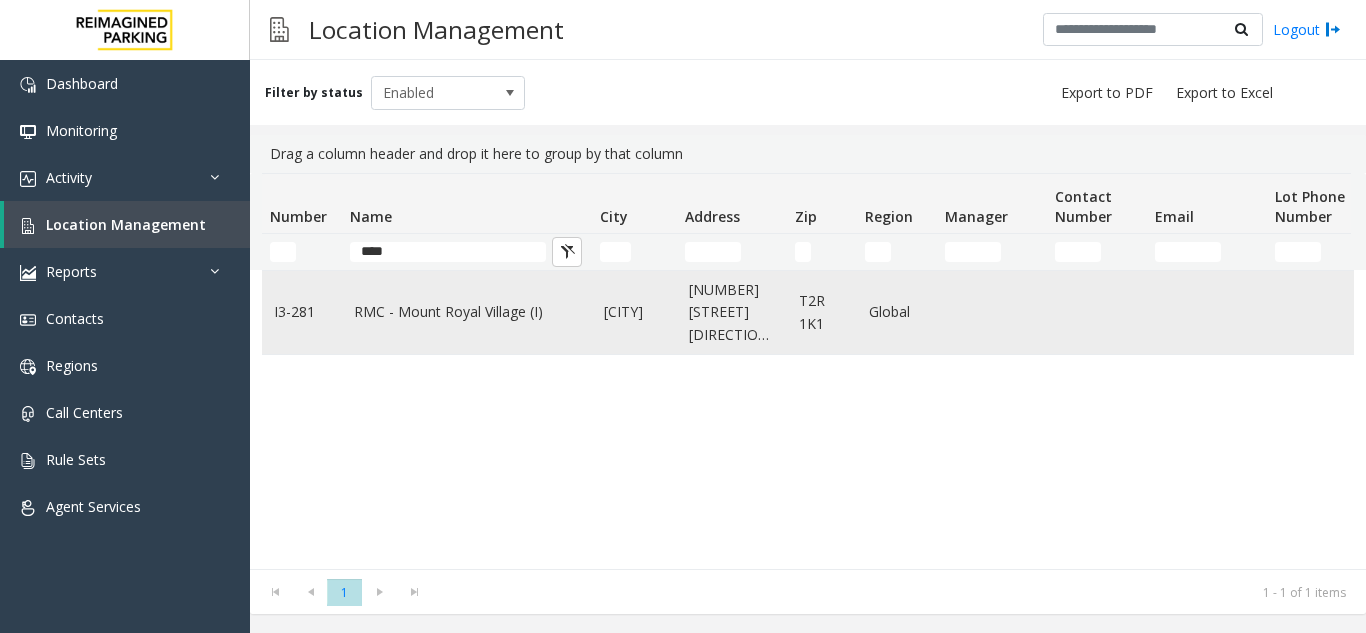click on "RMC - Mount Royal Village (I)" 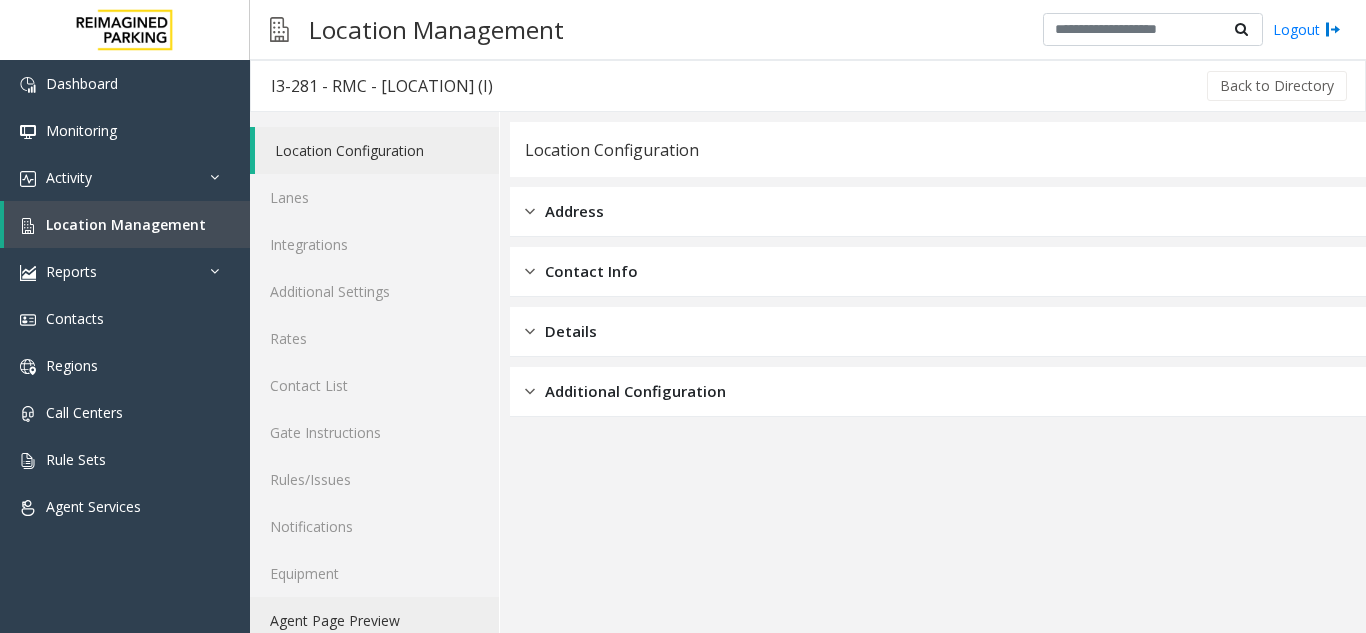 click on "Agent Page Preview" 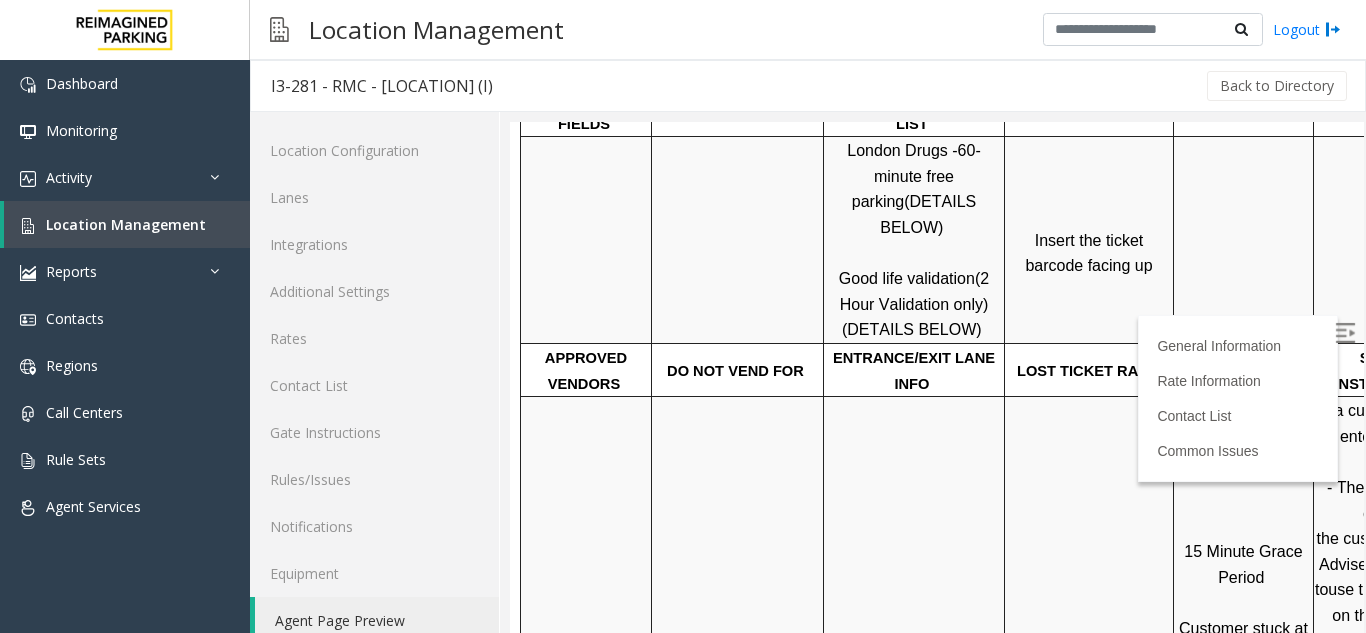 scroll, scrollTop: 700, scrollLeft: 0, axis: vertical 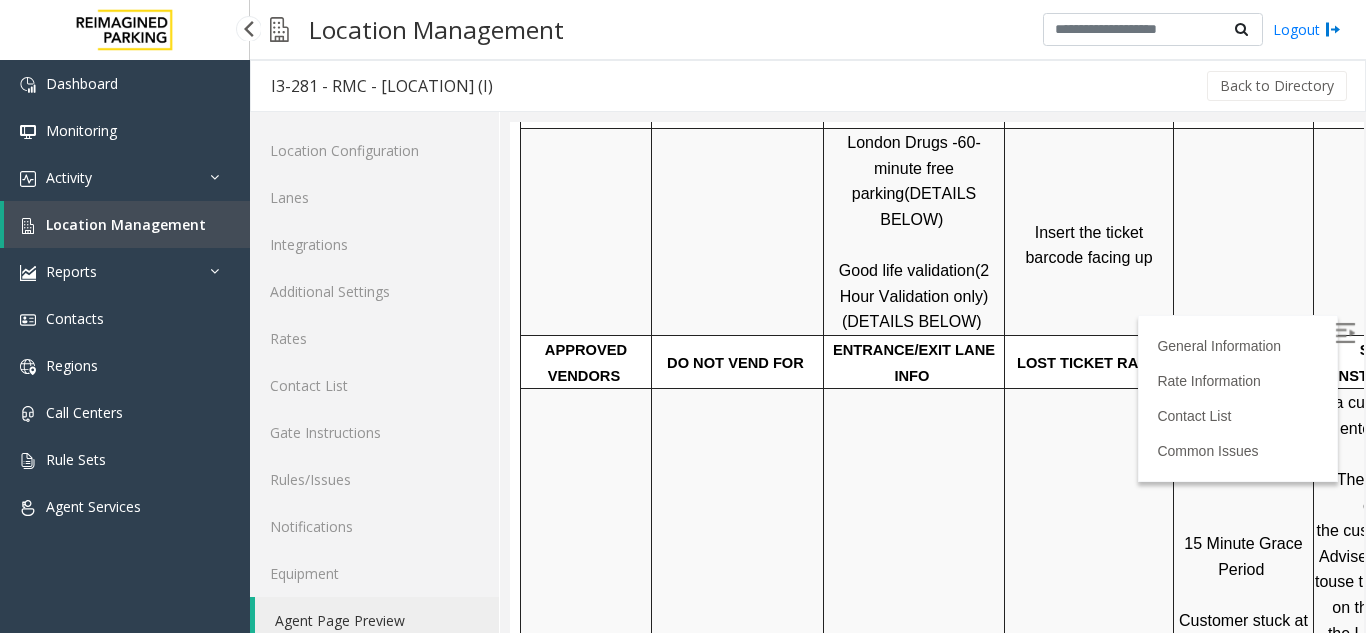 click on "Location Management" at bounding box center [127, 224] 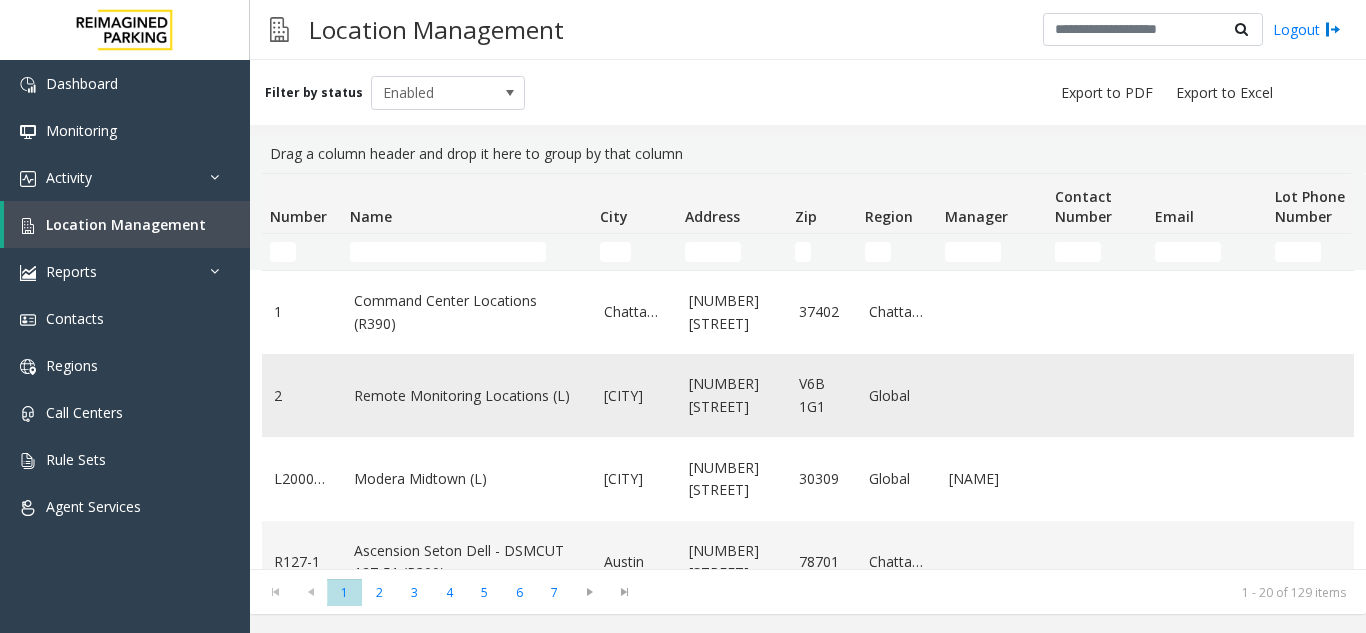 click on "Remote Monitoring Locations (L)" 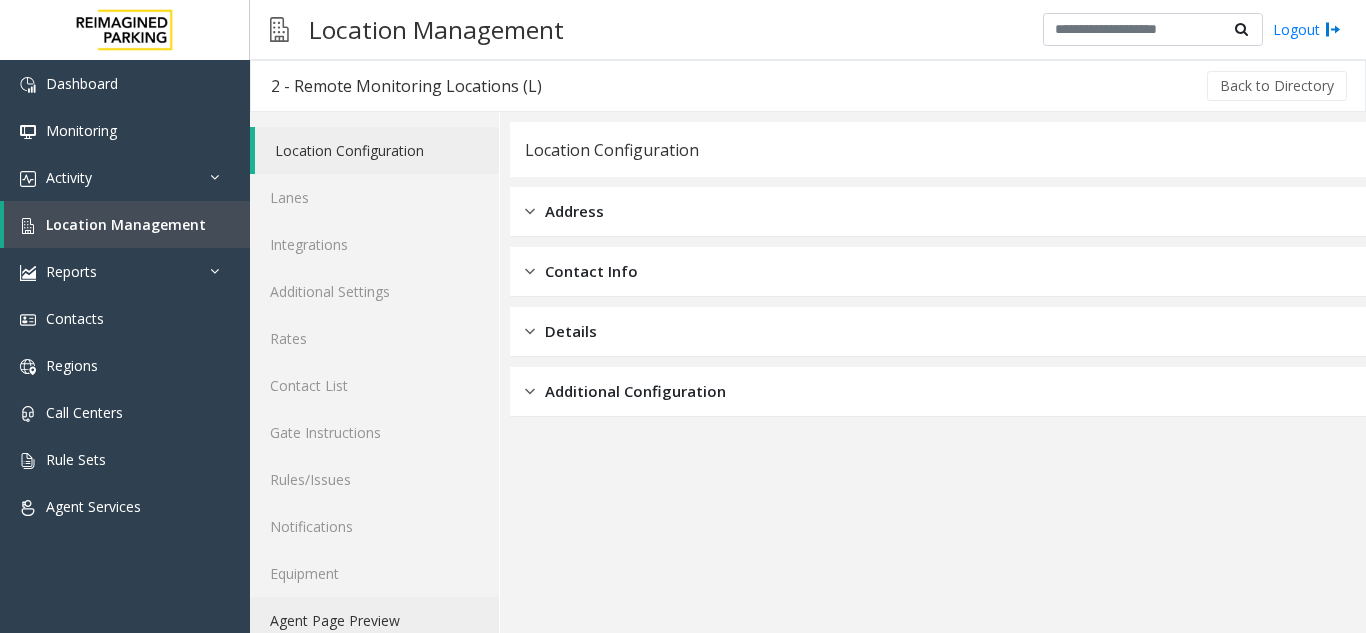 click on "Agent Page Preview" 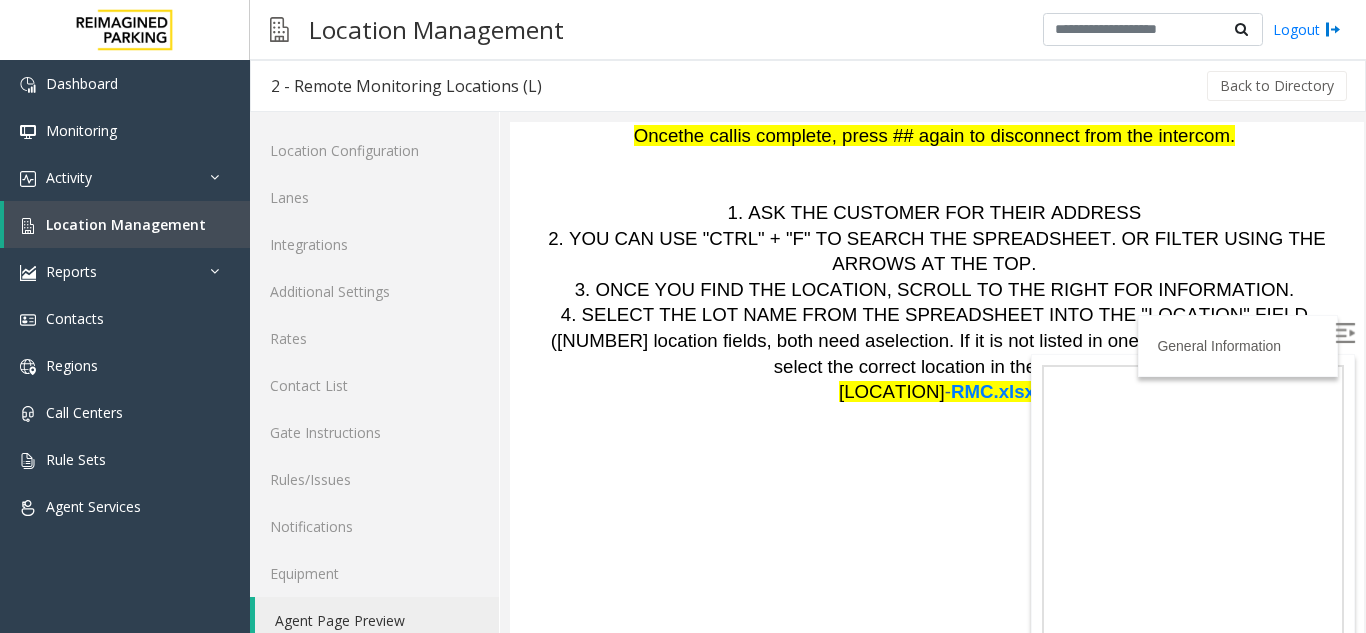 scroll, scrollTop: 264, scrollLeft: 0, axis: vertical 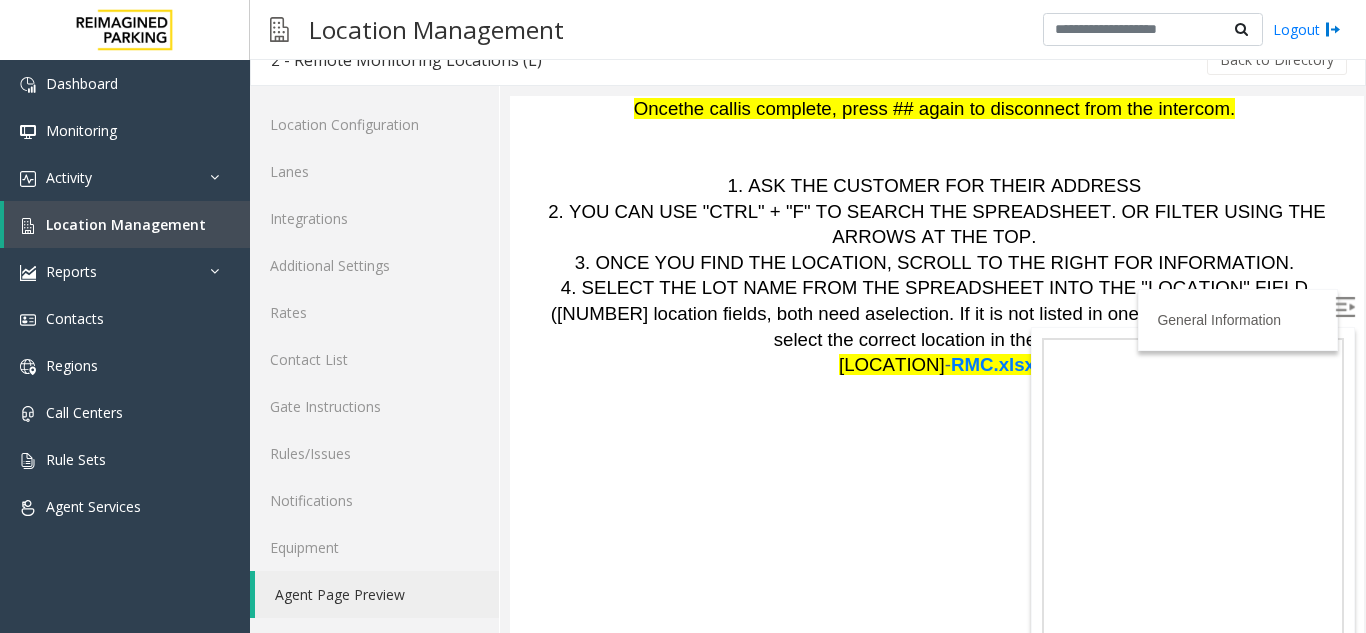 click at bounding box center [1345, 307] 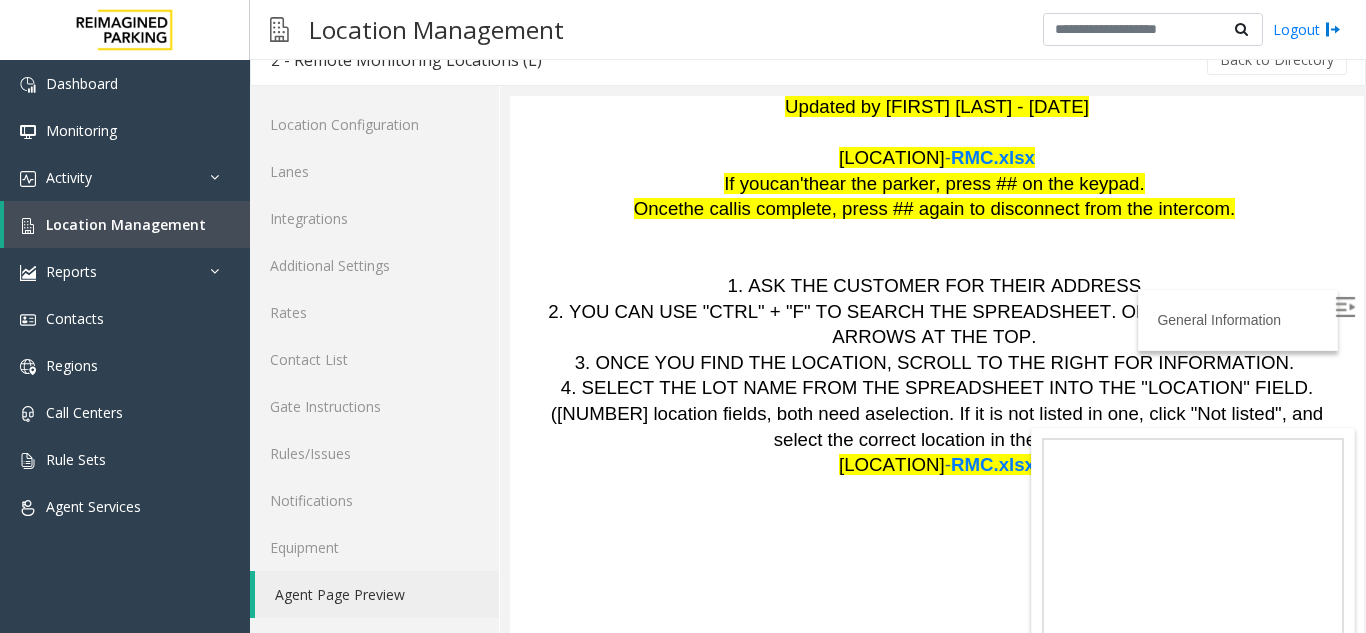 click on "RMC.xlsx" at bounding box center (993, 157) 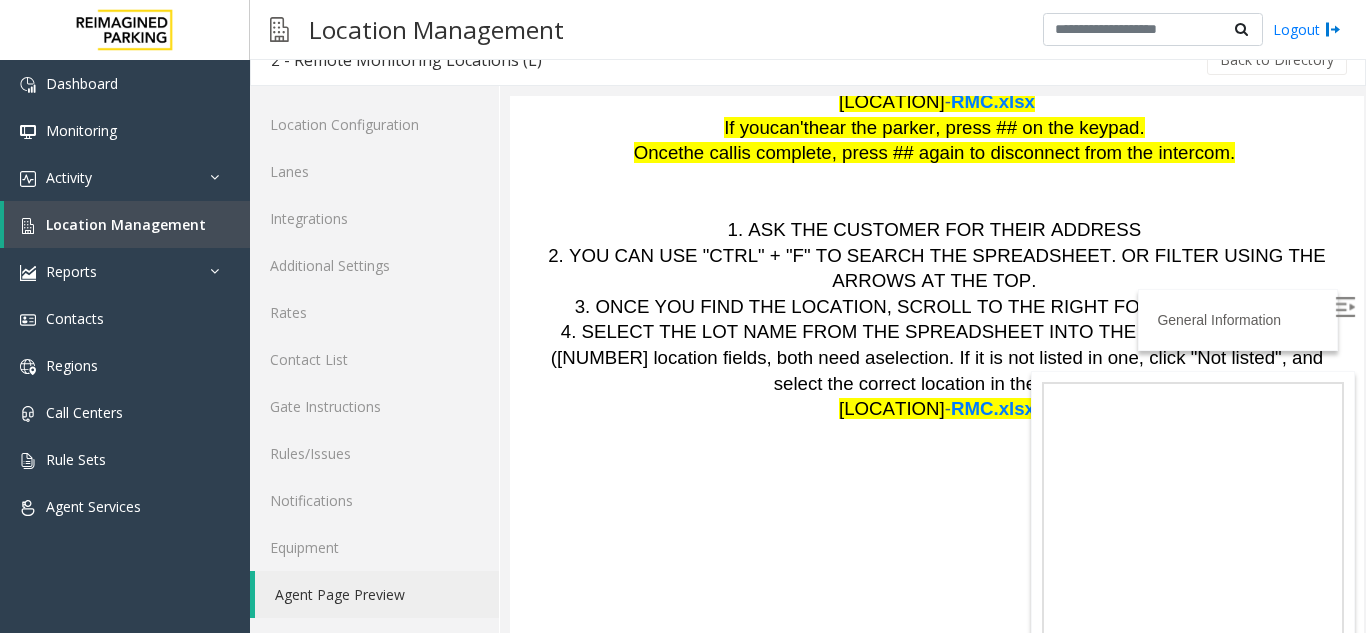 scroll, scrollTop: 264, scrollLeft: 0, axis: vertical 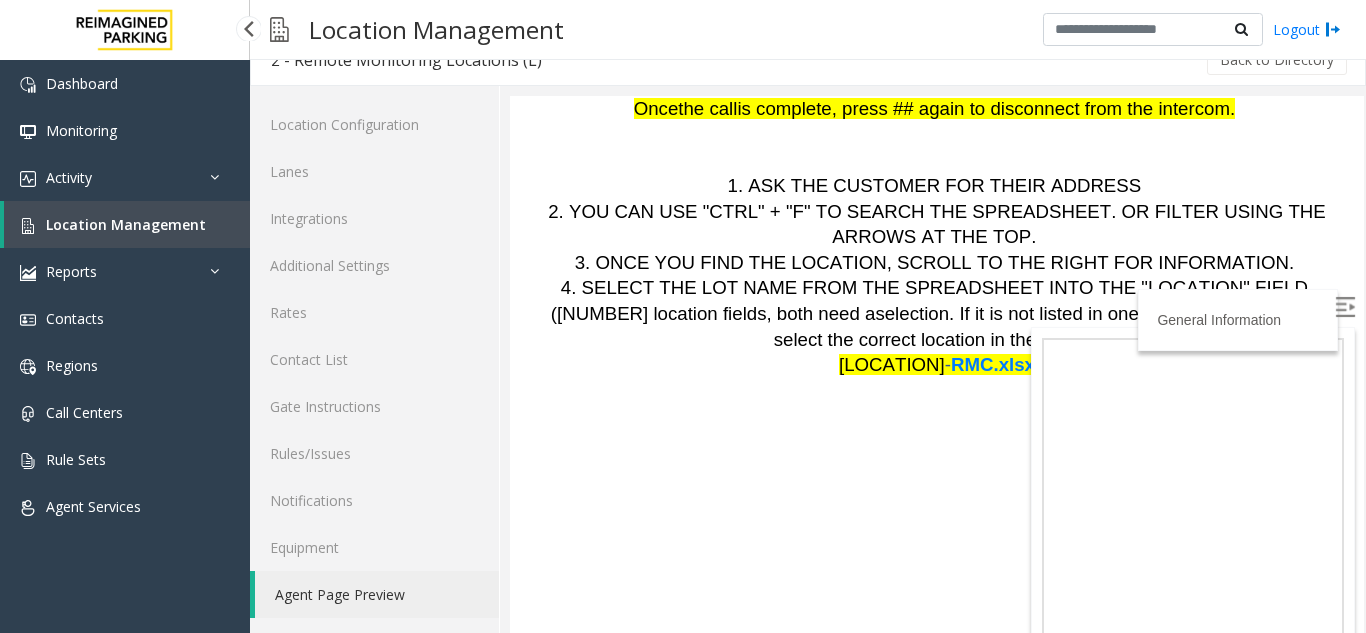 click on "Location Management" at bounding box center [127, 224] 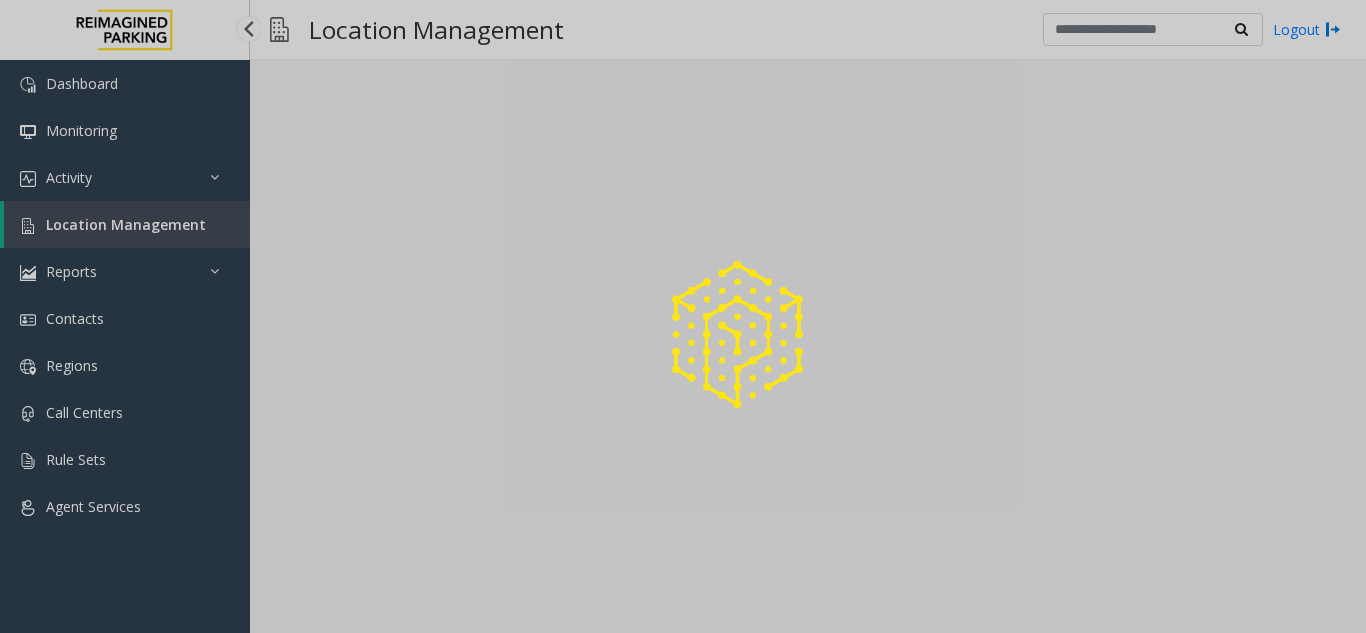 scroll, scrollTop: 0, scrollLeft: 0, axis: both 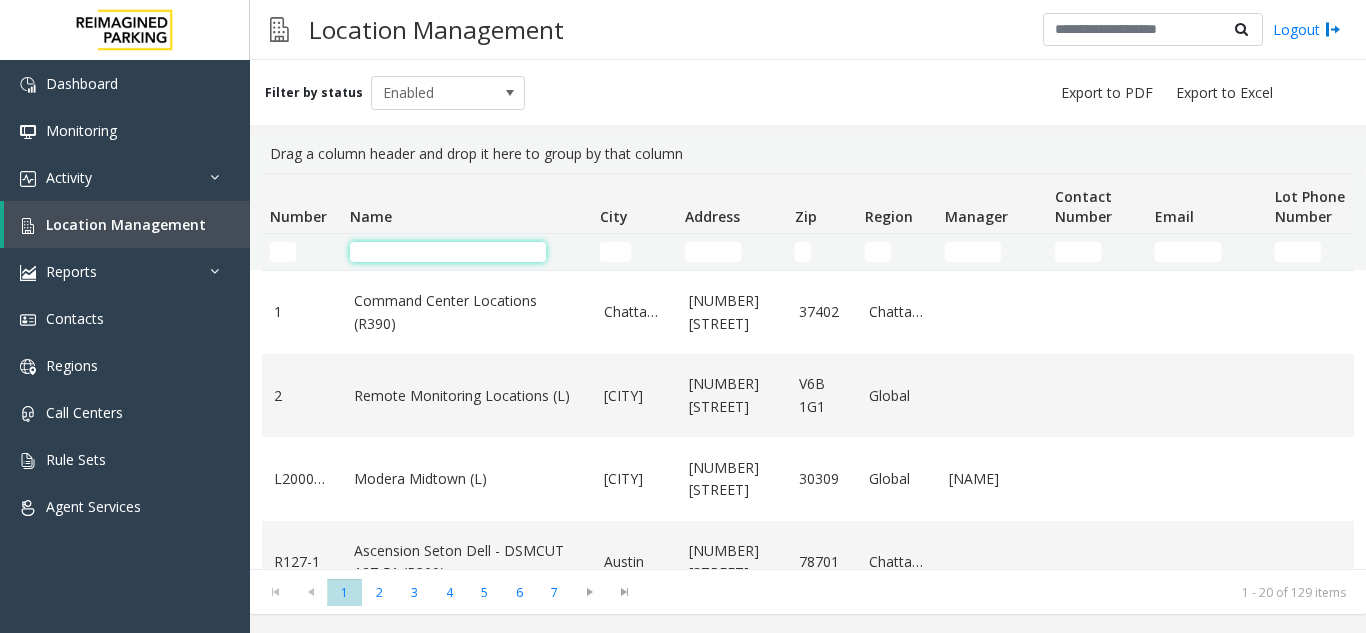 click 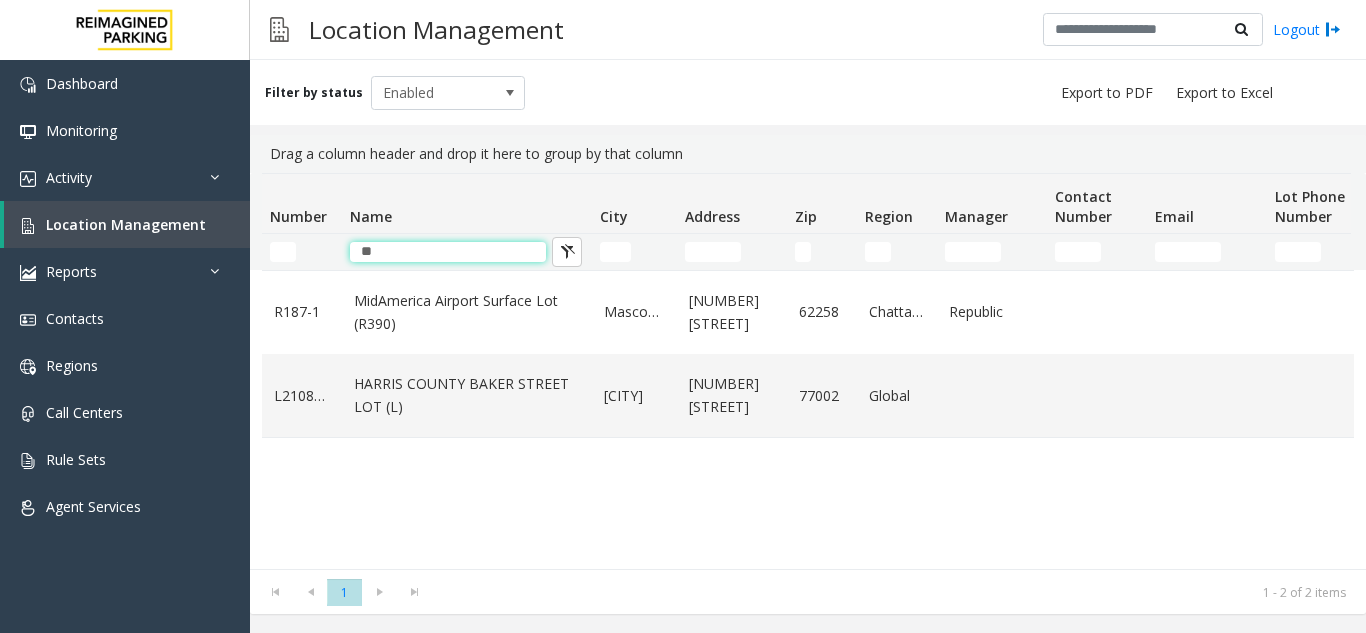 type on "*" 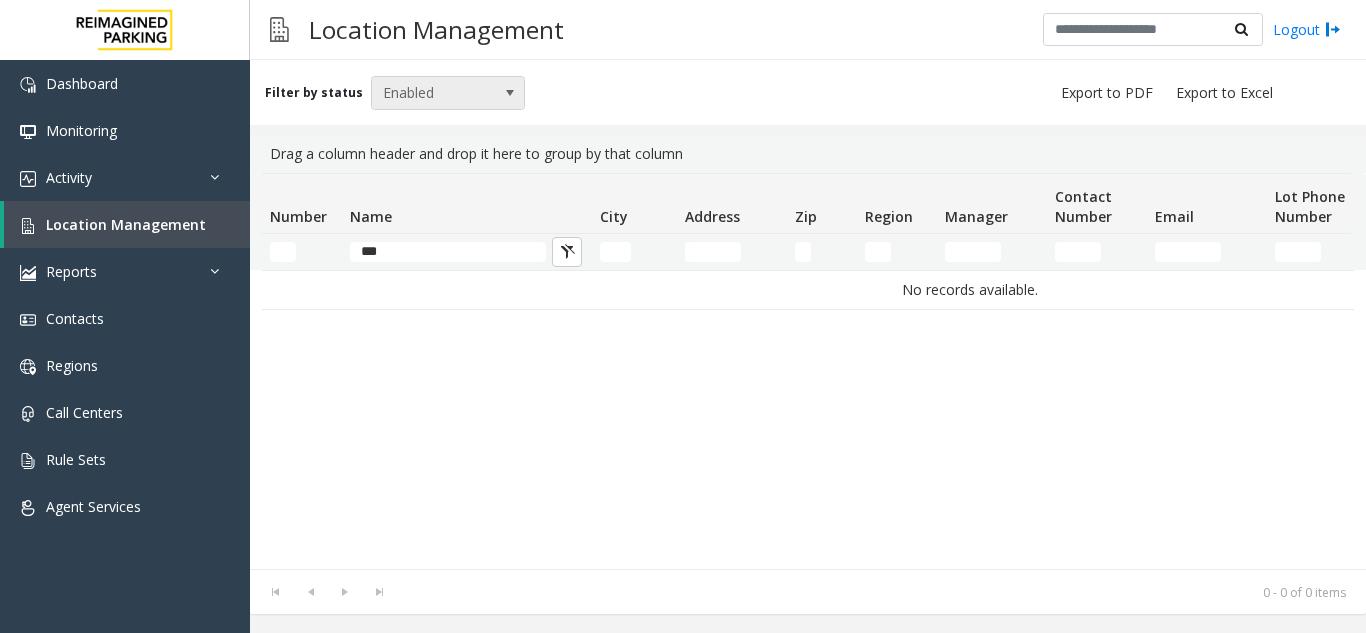 click at bounding box center [510, 93] 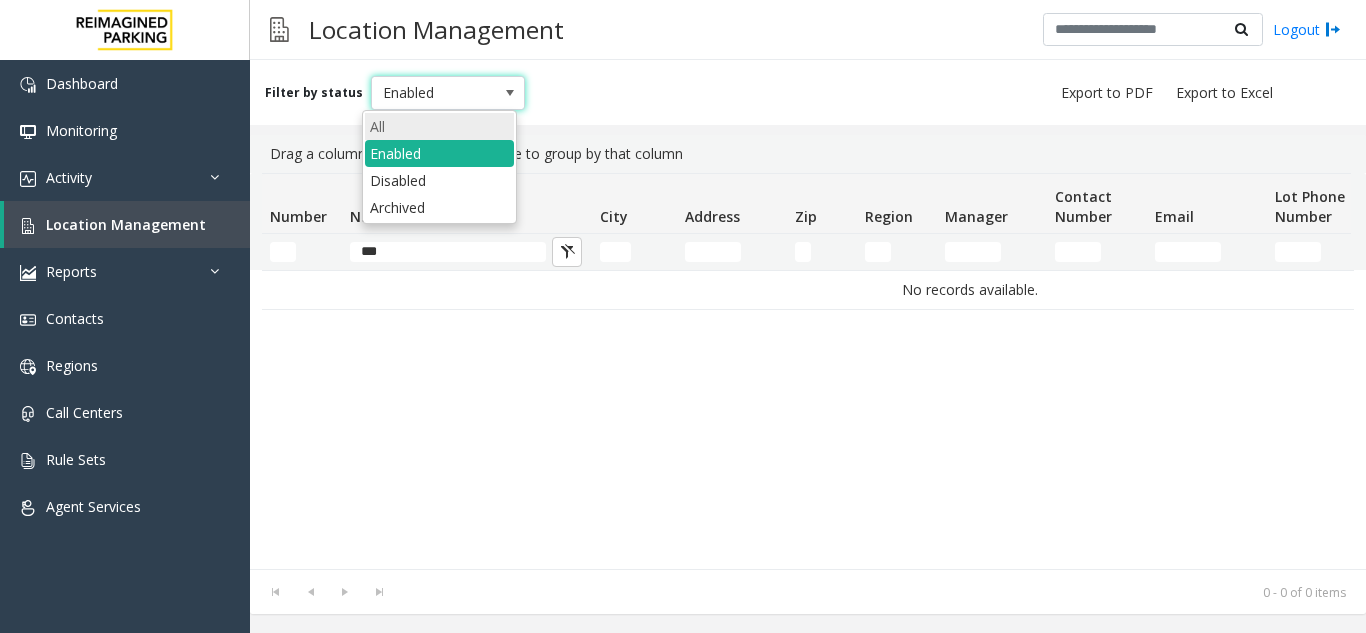 click on "All" at bounding box center [439, 126] 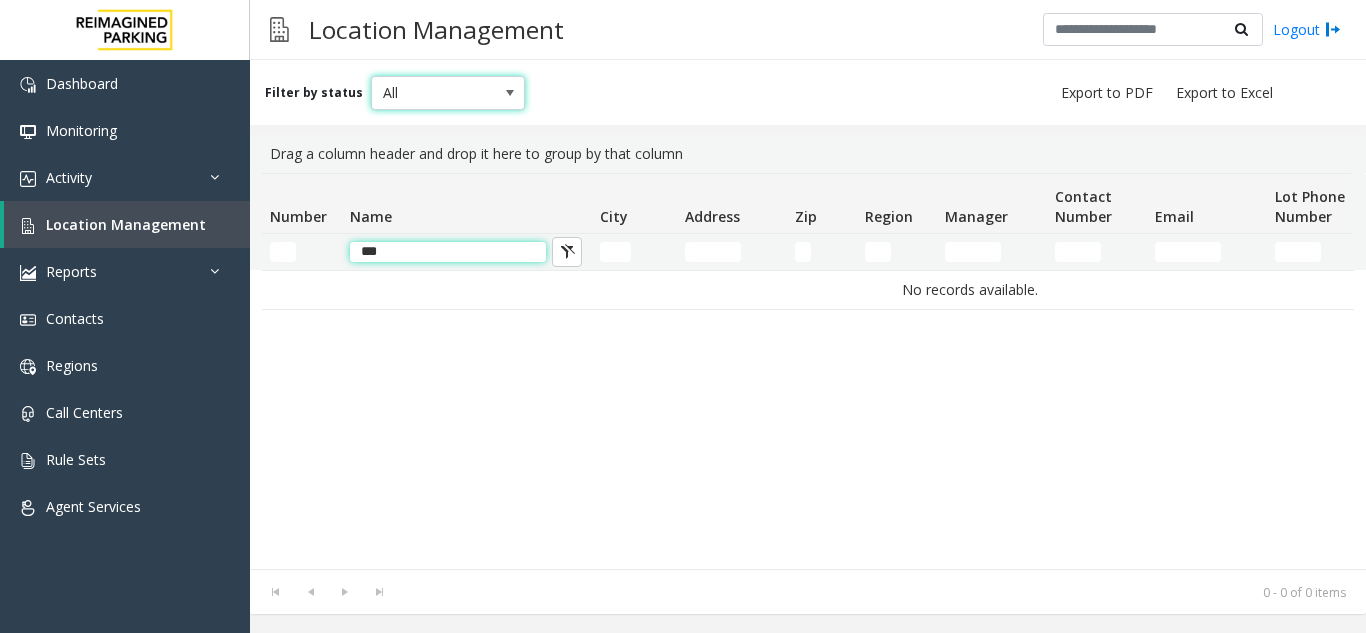 click on "***" 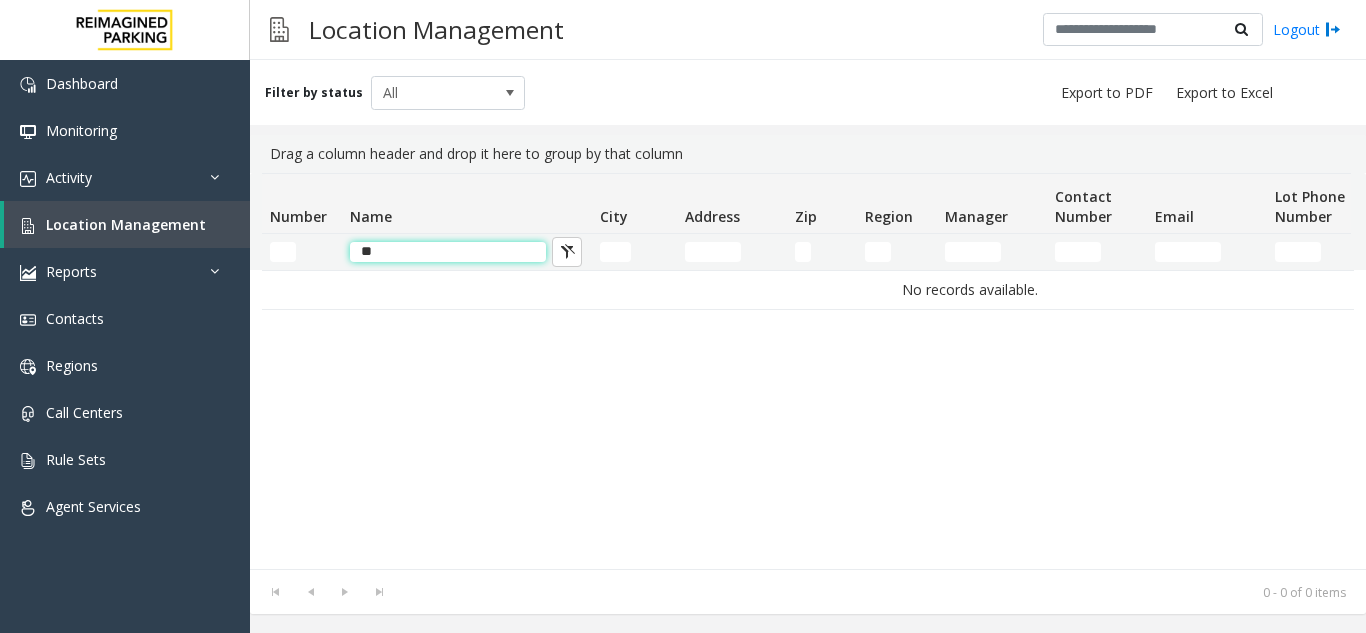 type on "*" 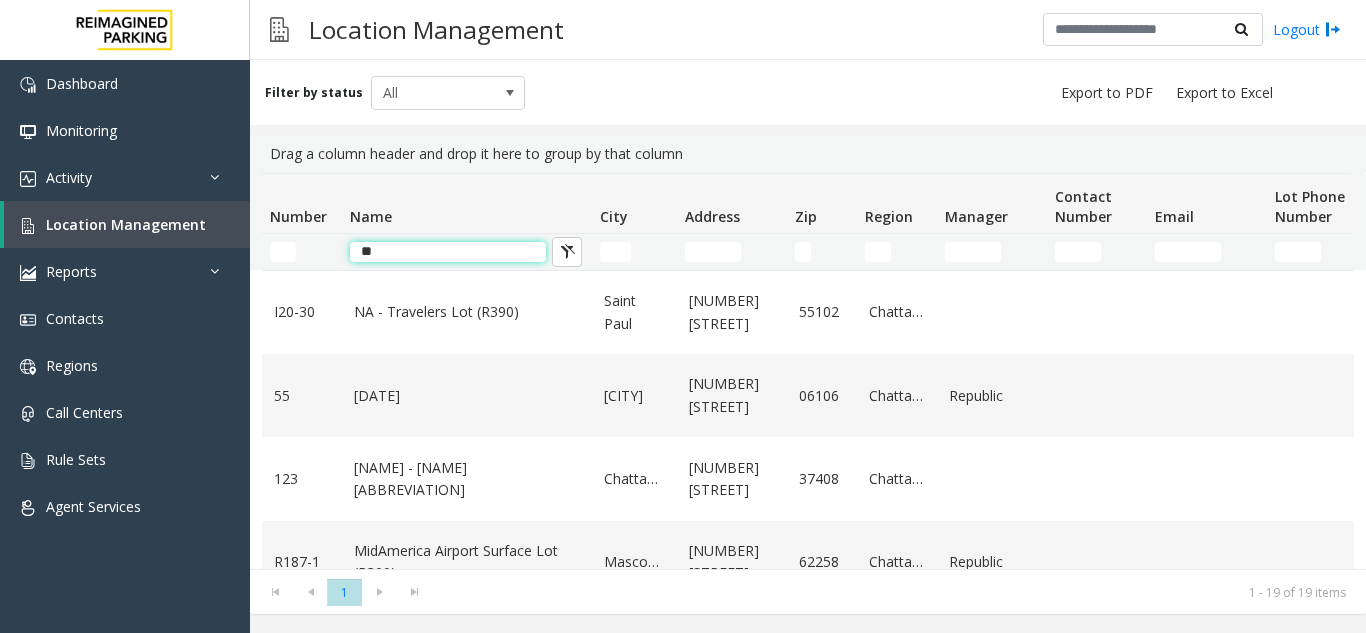 type on "*" 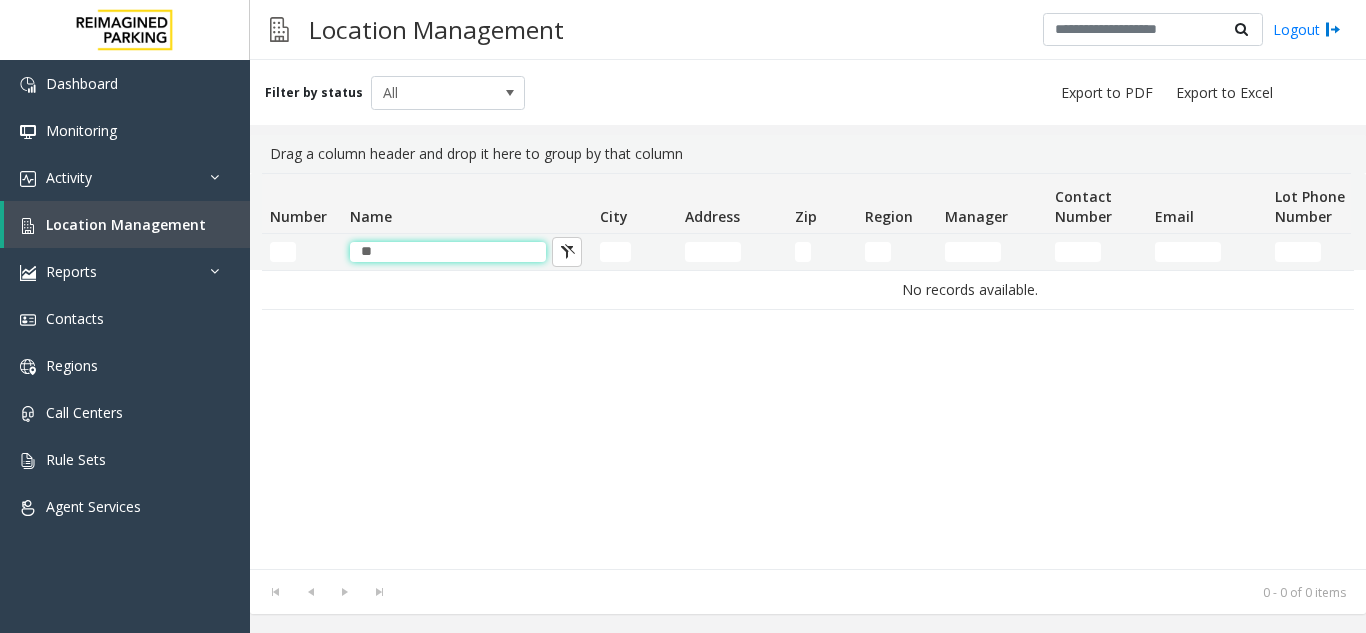 type on "*" 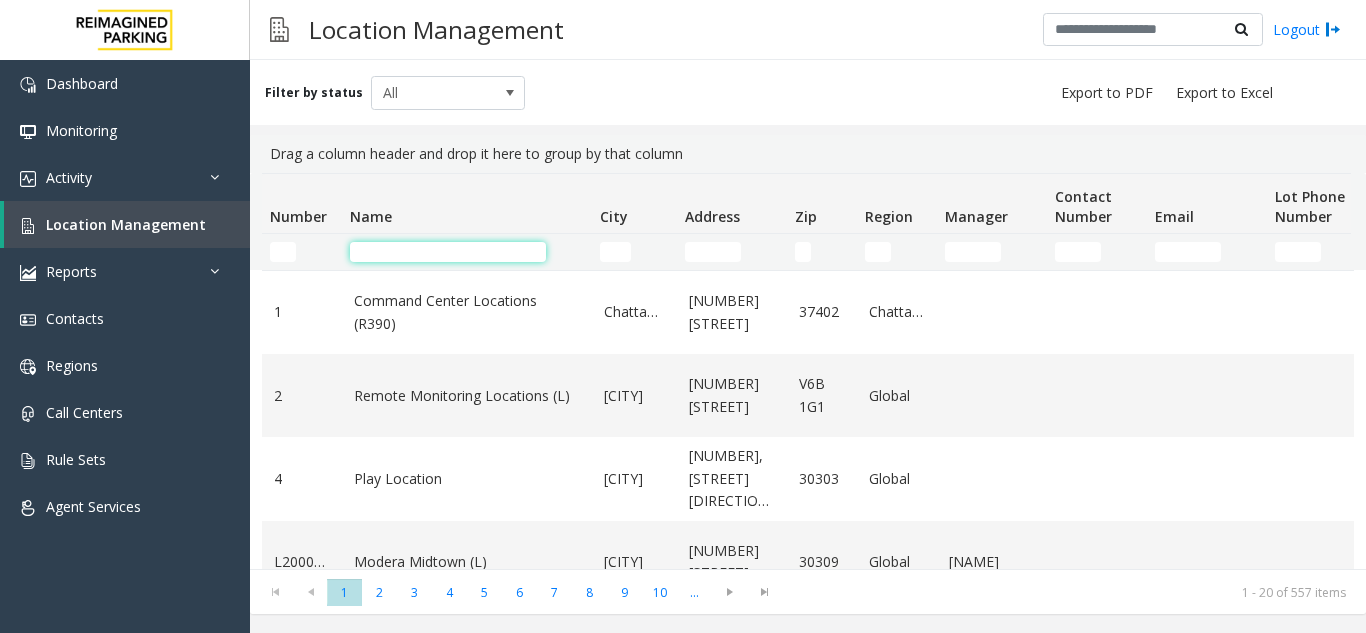 type 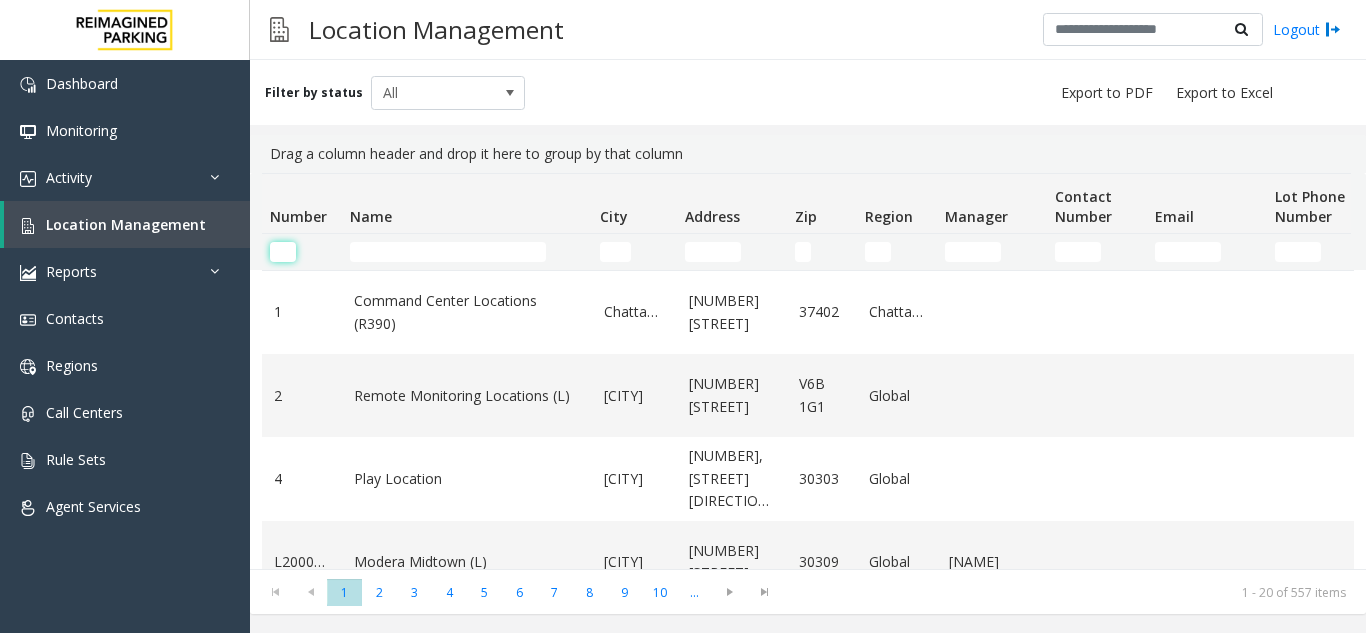 click 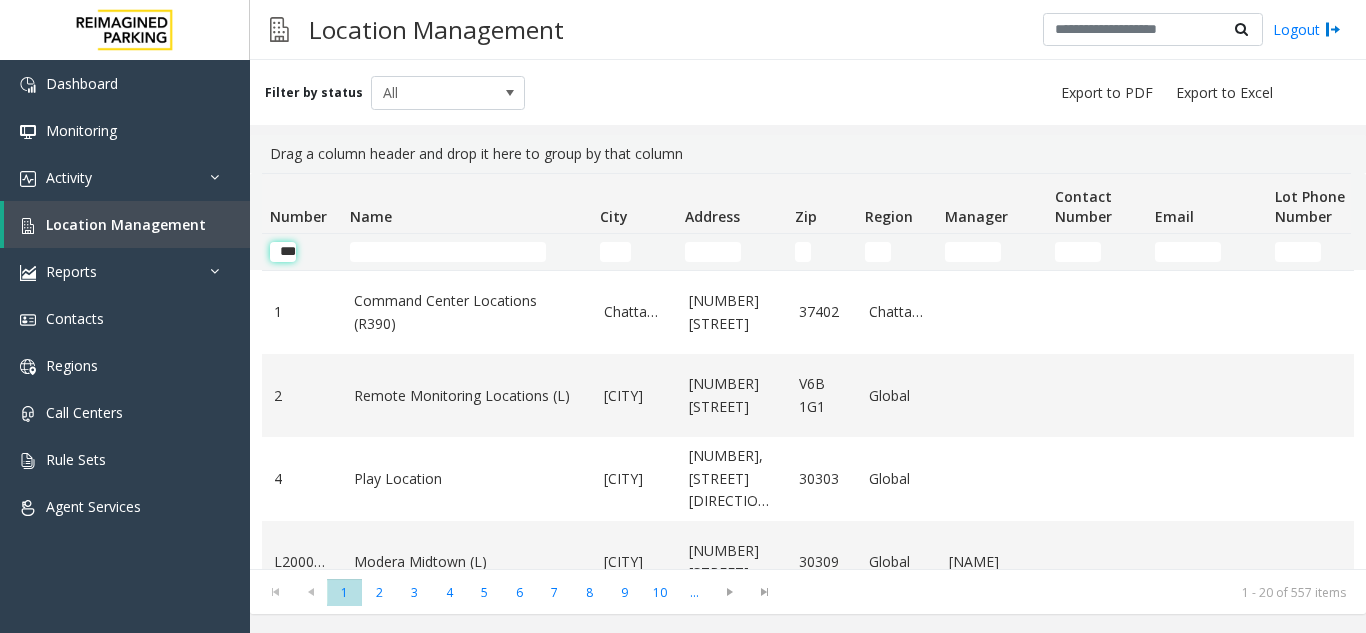 scroll, scrollTop: 0, scrollLeft: 9, axis: horizontal 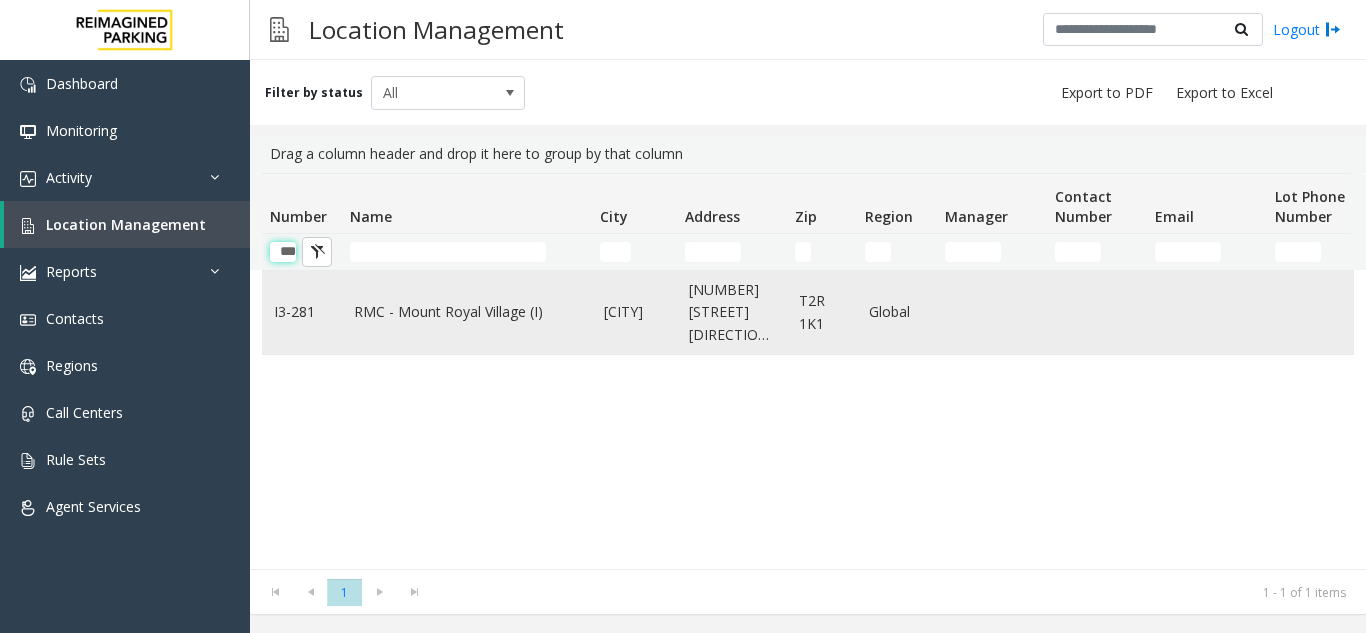 type on "***" 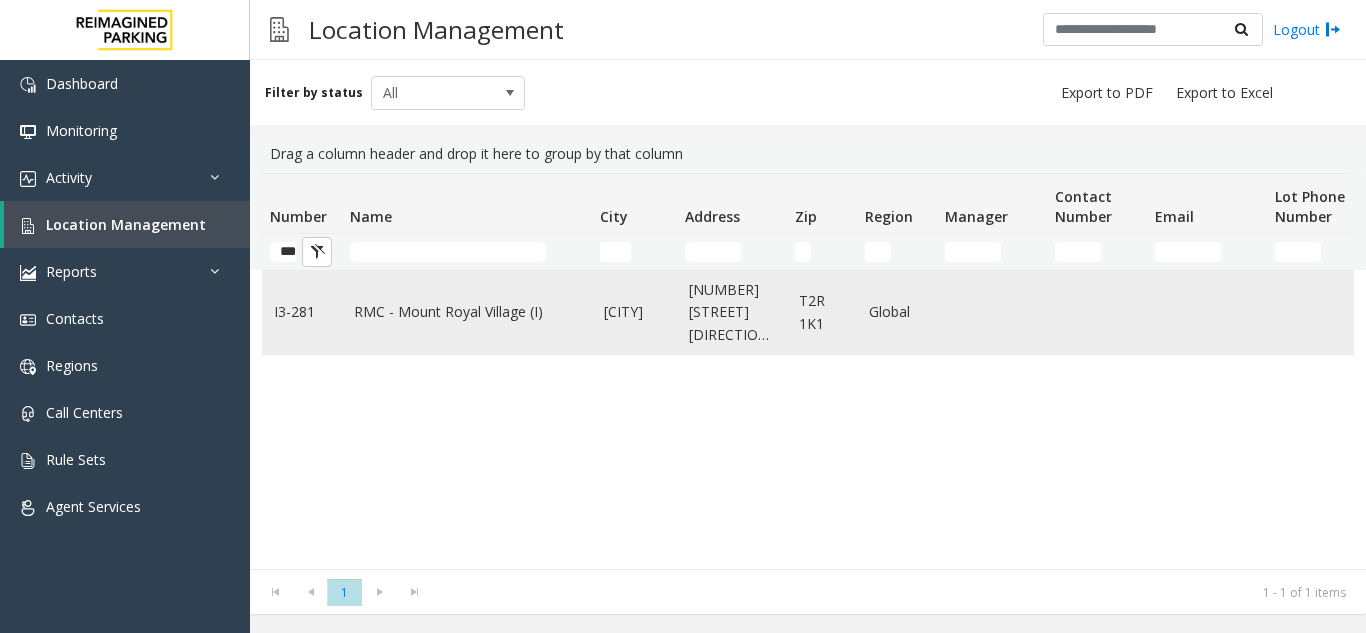 scroll, scrollTop: 0, scrollLeft: 0, axis: both 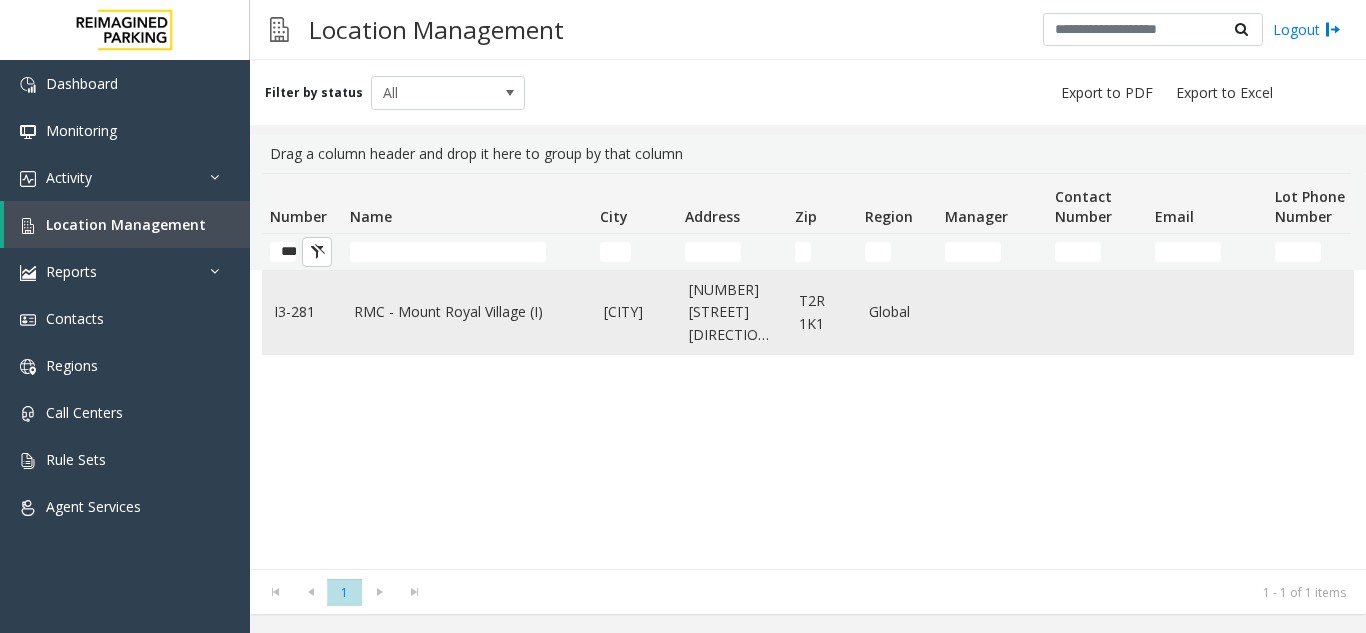click on "RMC - Mount Royal Village (I)" 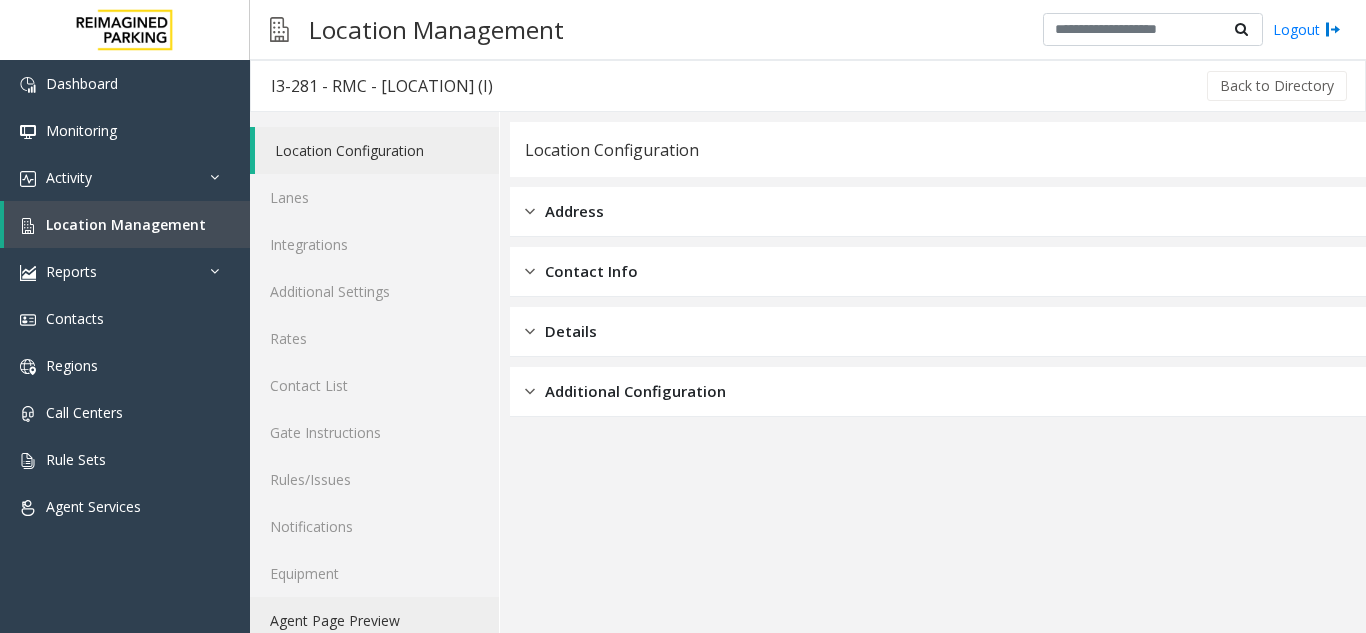 click on "Agent Page Preview" 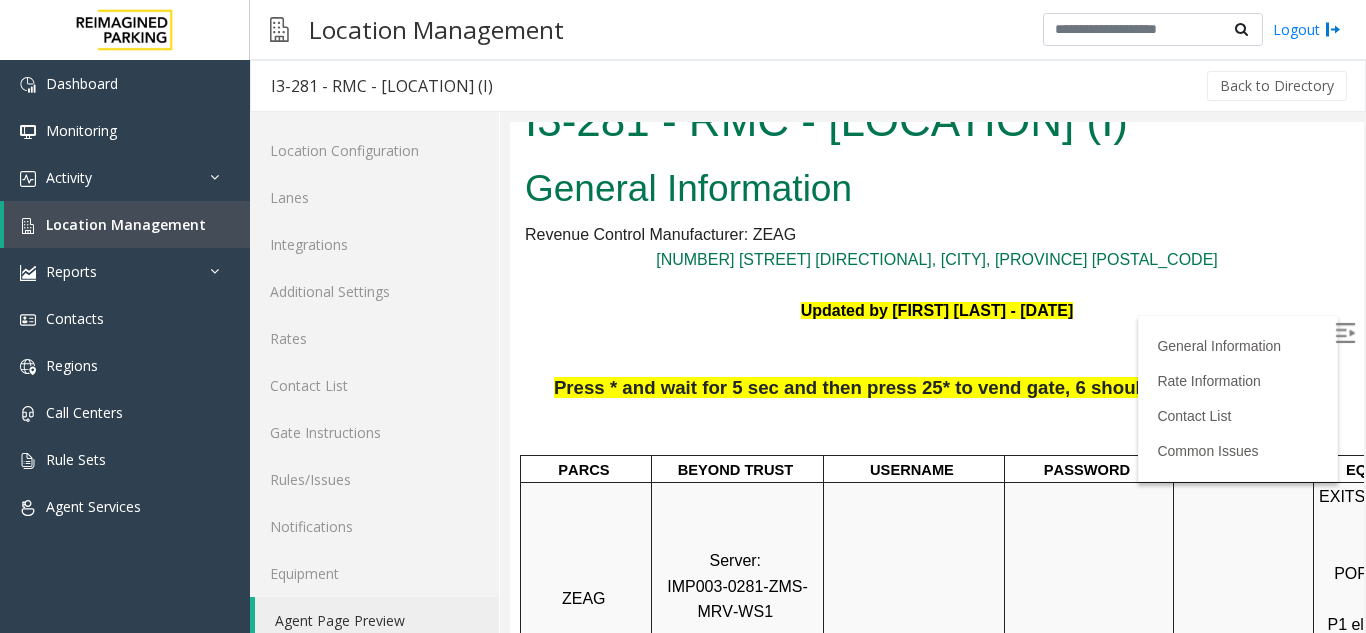 scroll, scrollTop: 0, scrollLeft: 0, axis: both 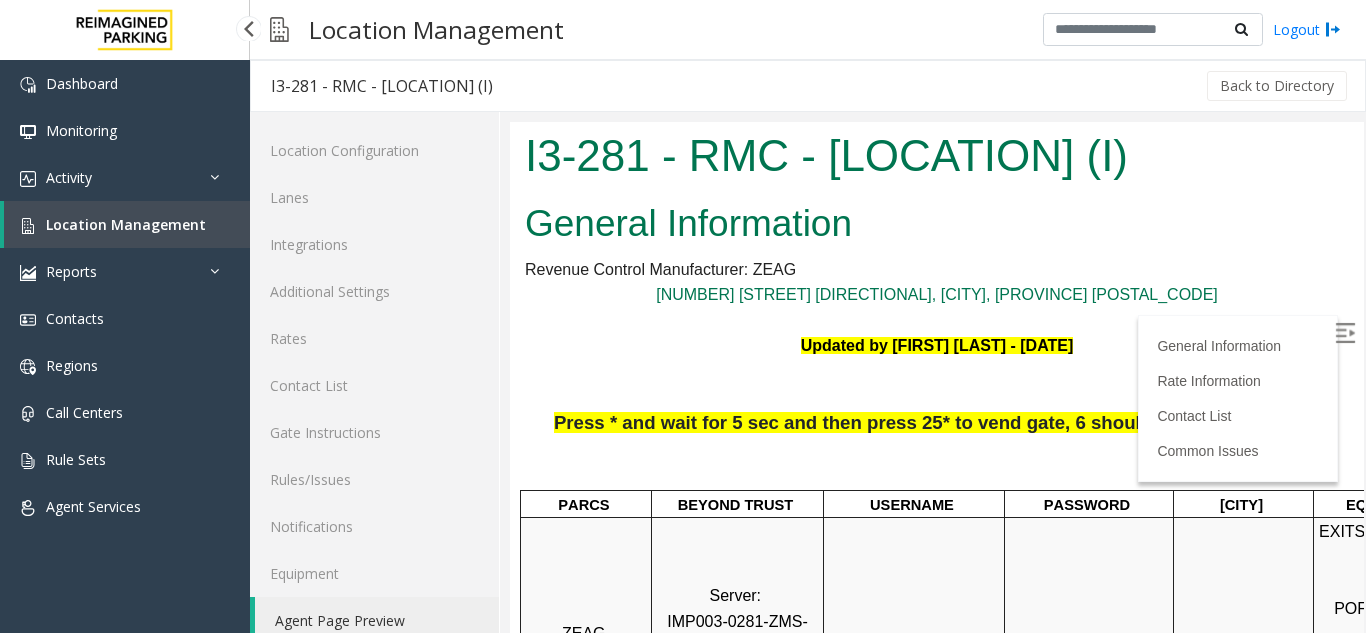 click on "Location Management" at bounding box center (126, 224) 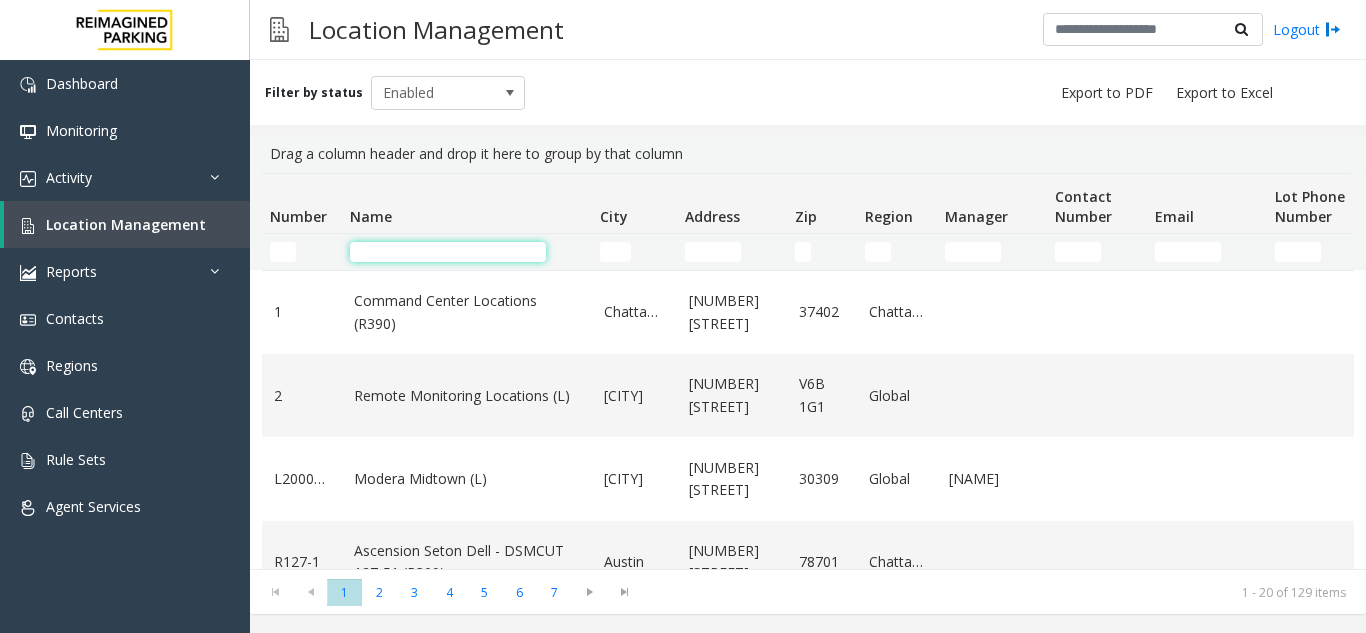 click 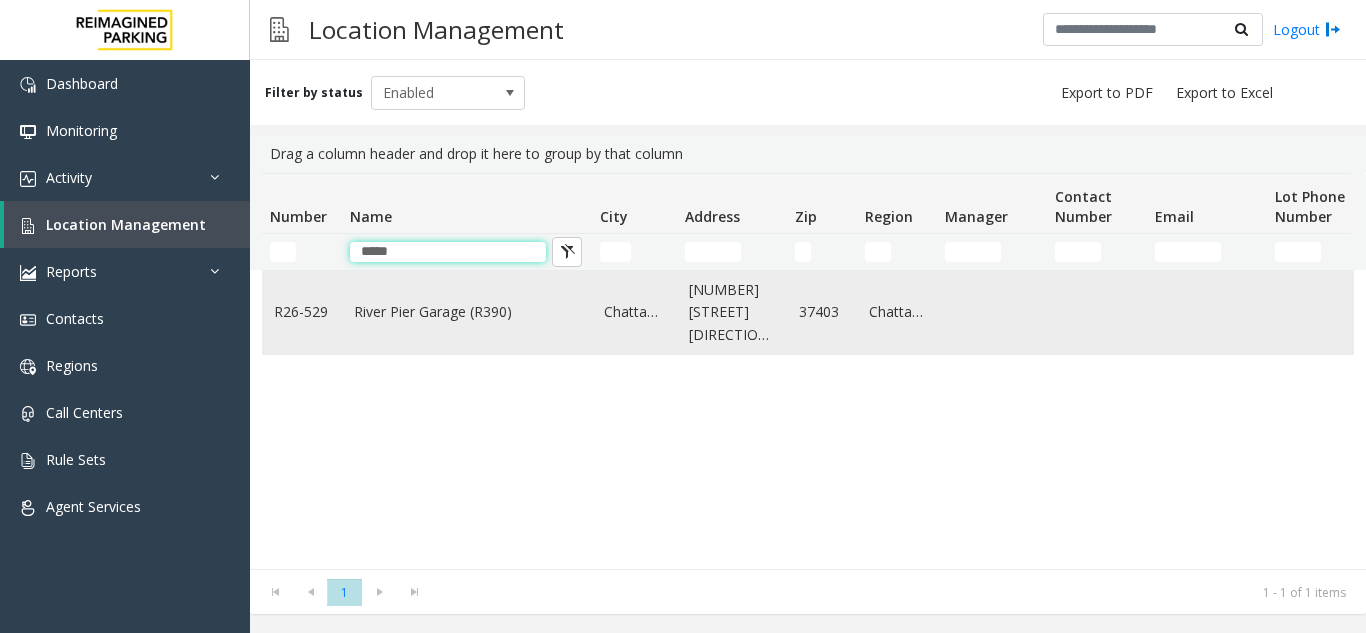 type on "*****" 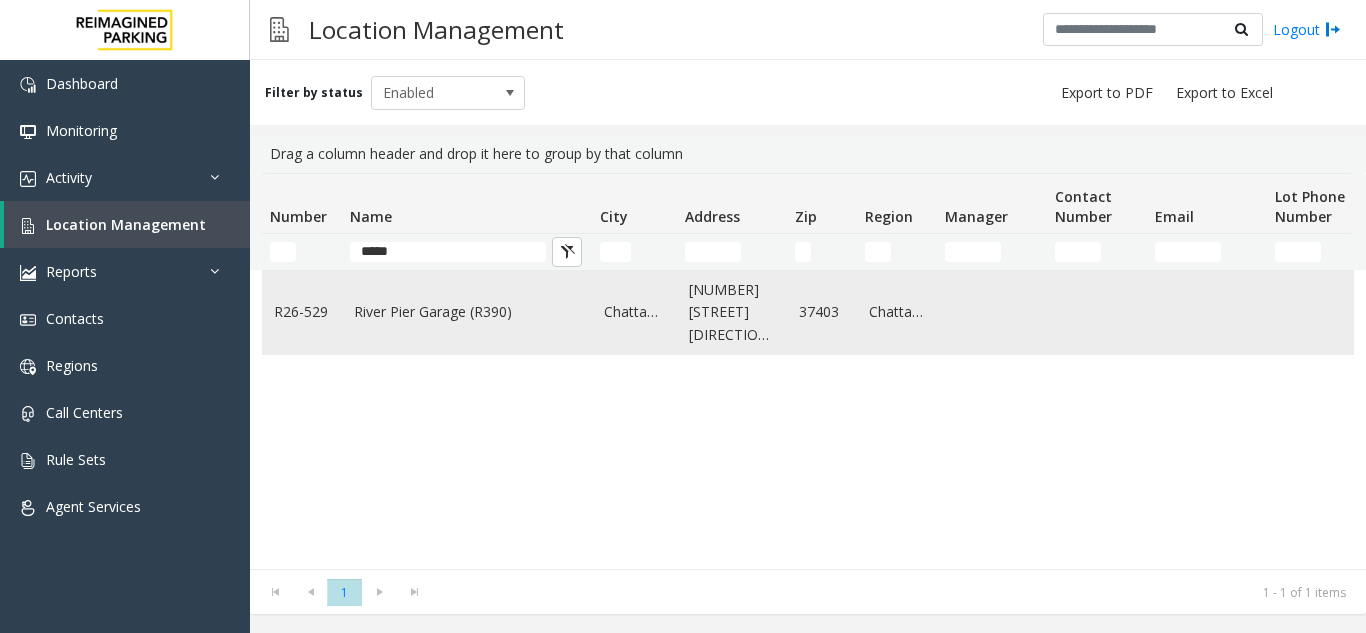 click on "River Pier Garage (R390)" 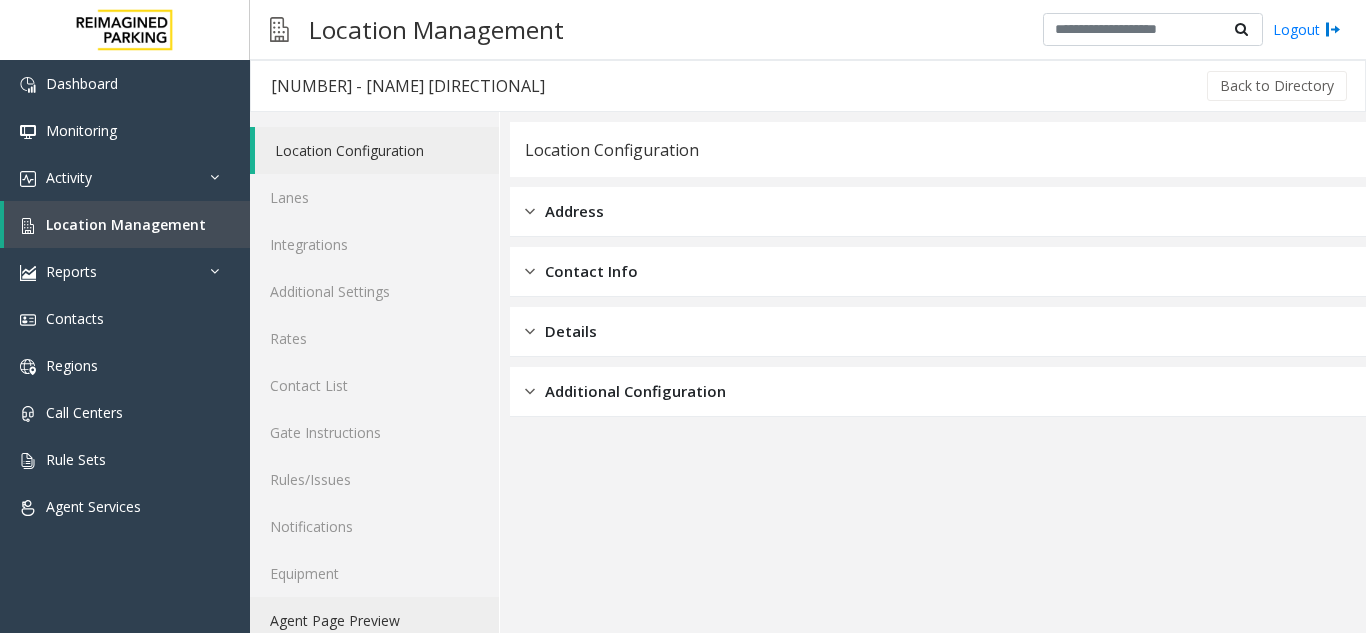 click on "Agent Page Preview" 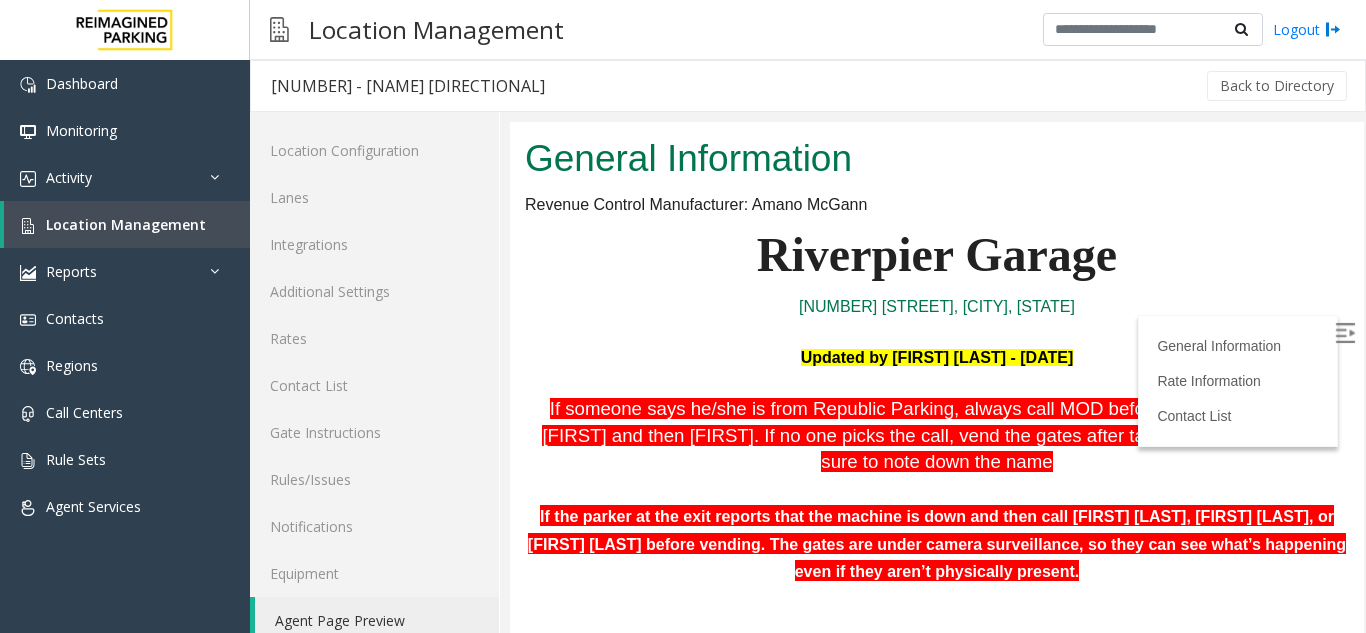 scroll, scrollTop: 200, scrollLeft: 0, axis: vertical 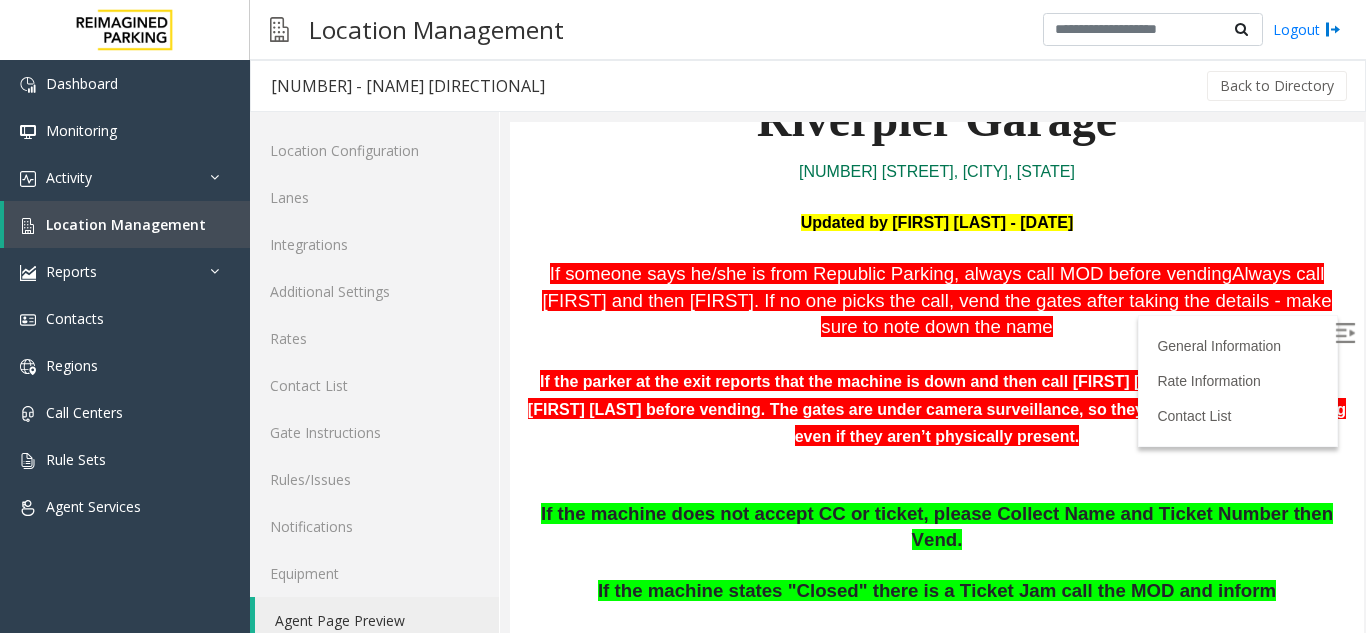 click at bounding box center [1347, 336] 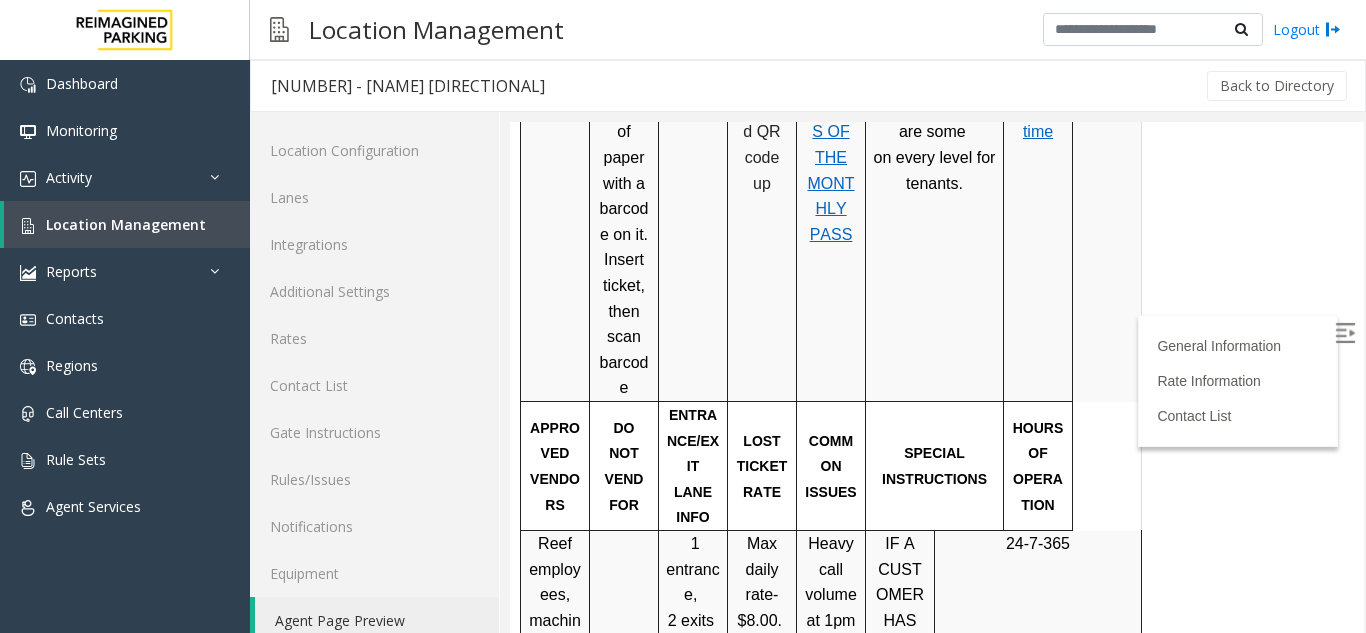 scroll, scrollTop: 1700, scrollLeft: 0, axis: vertical 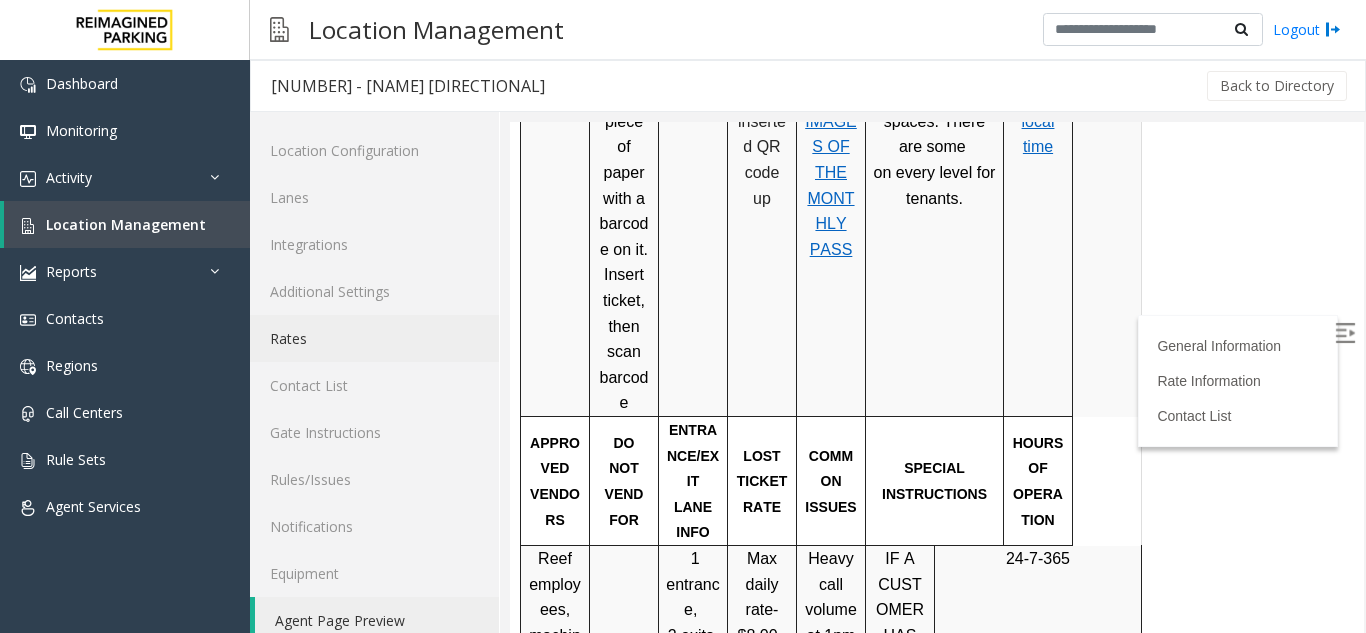 click on "Rates" 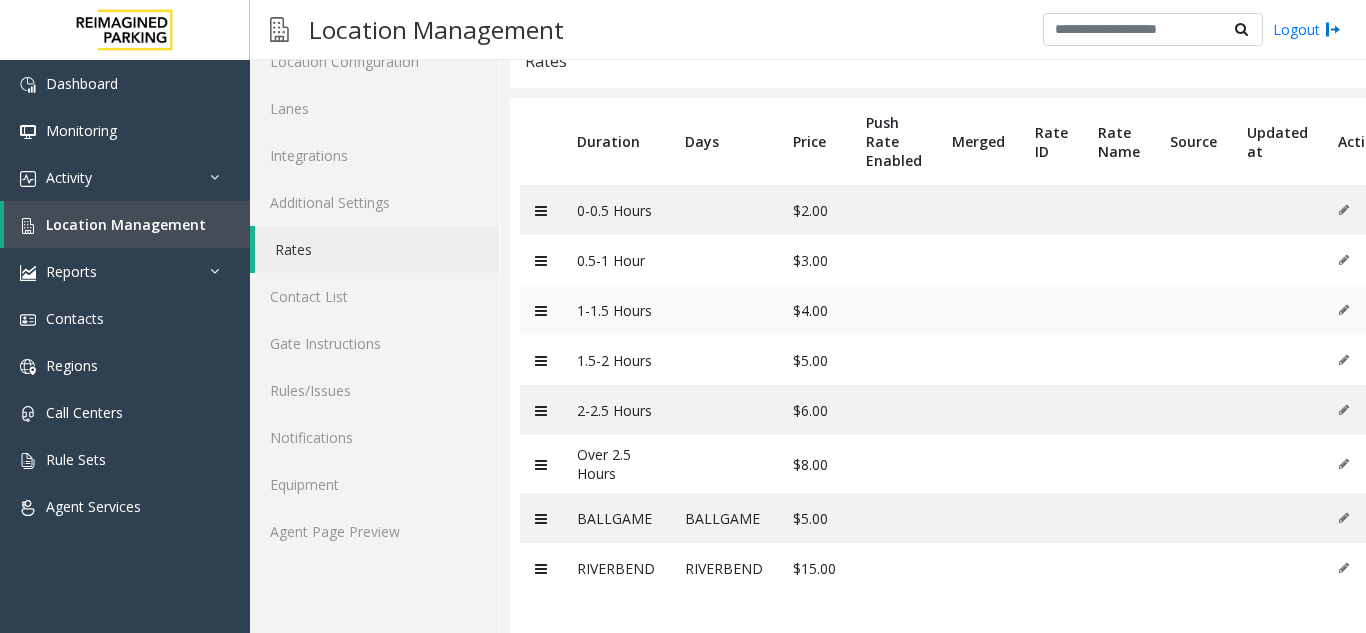 scroll, scrollTop: 136, scrollLeft: 0, axis: vertical 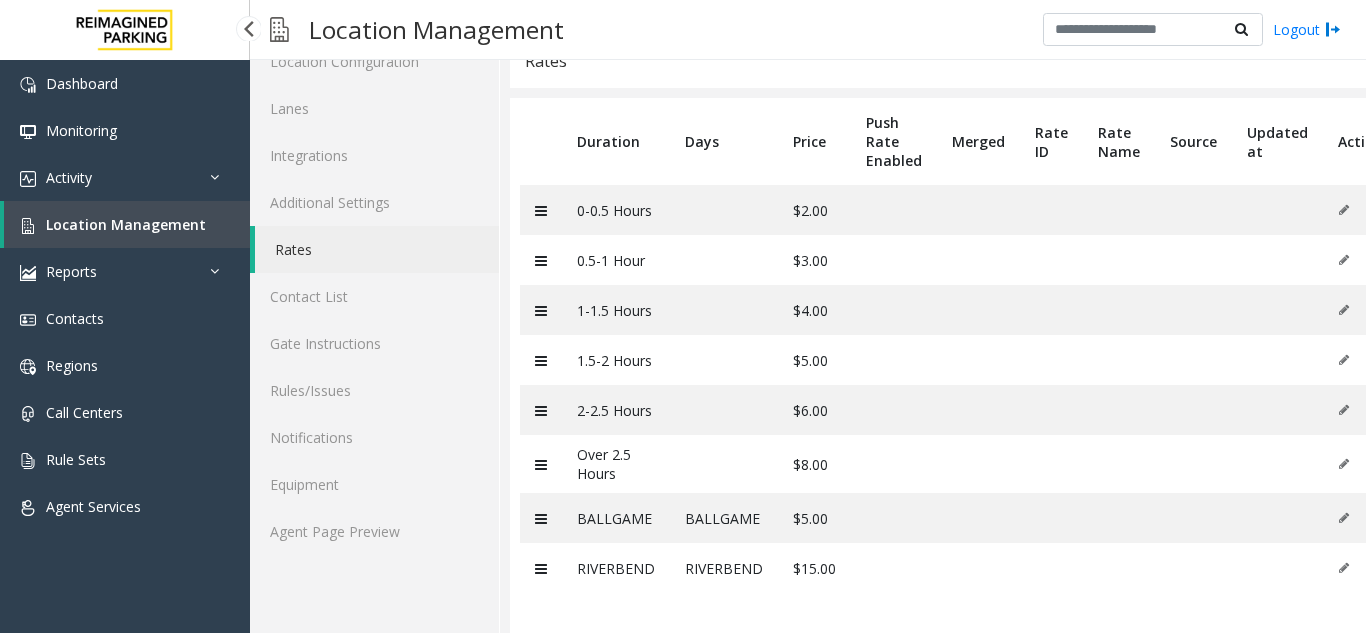 click on "Location Management" at bounding box center (126, 224) 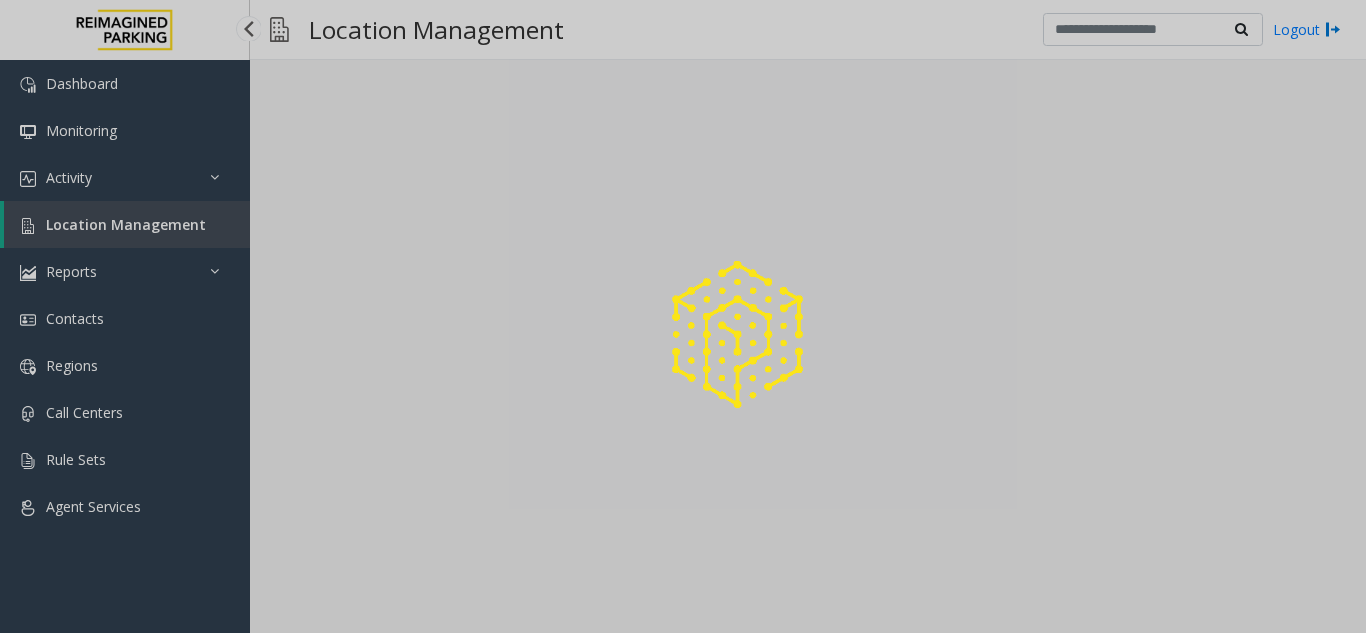 scroll, scrollTop: 0, scrollLeft: 0, axis: both 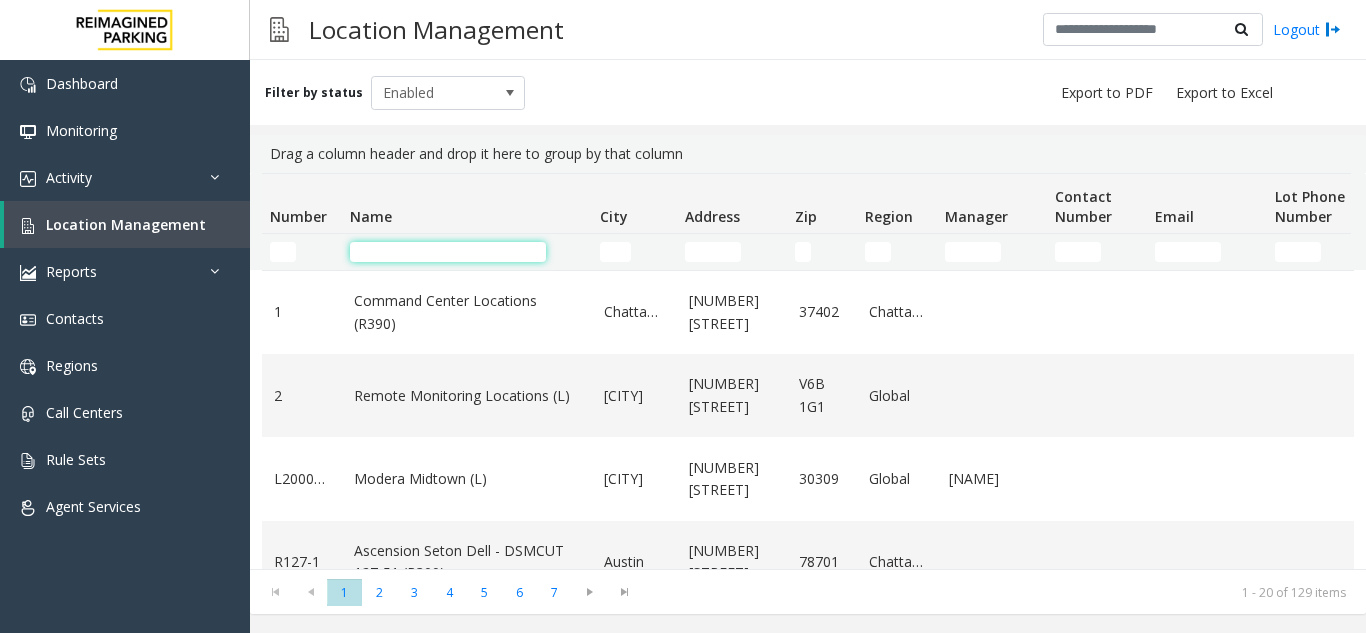 click 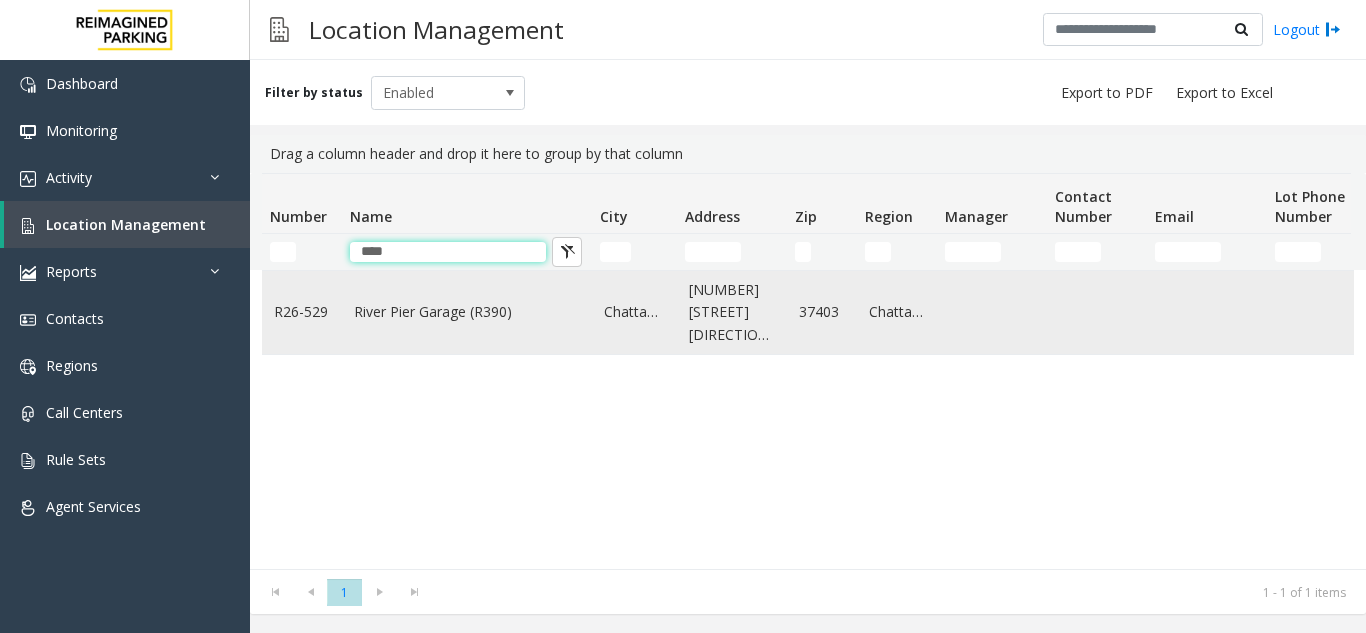 type on "****" 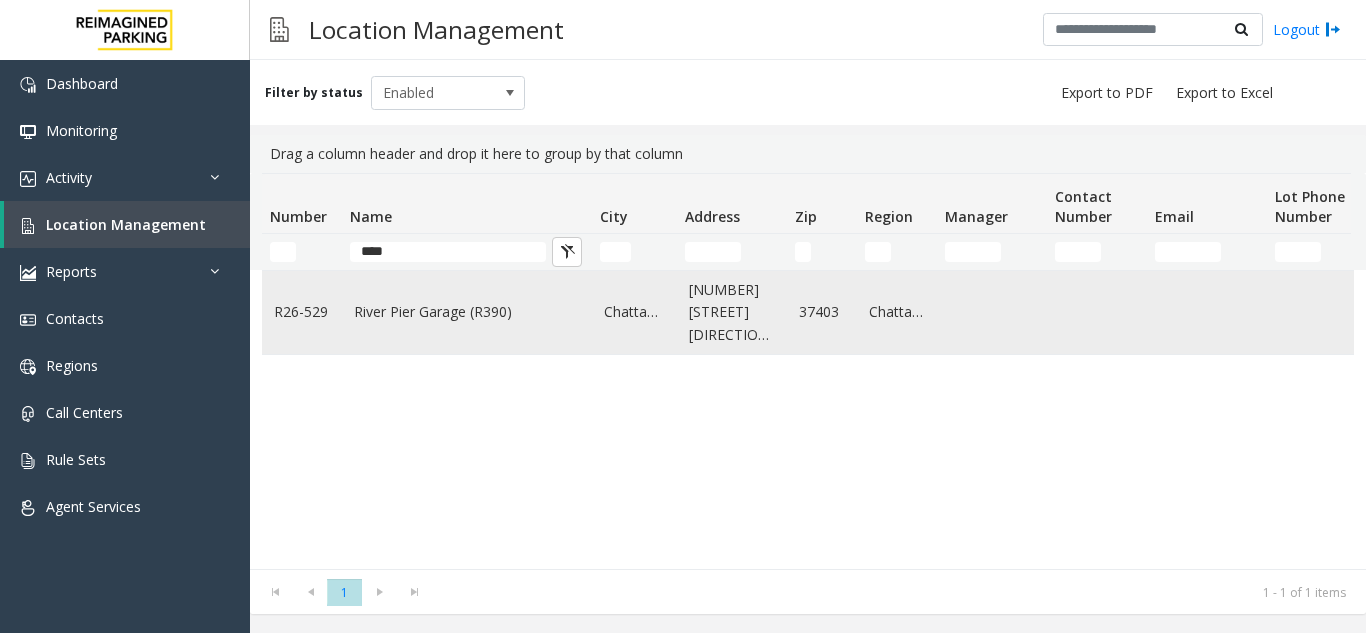 click on "River Pier Garage (R390)" 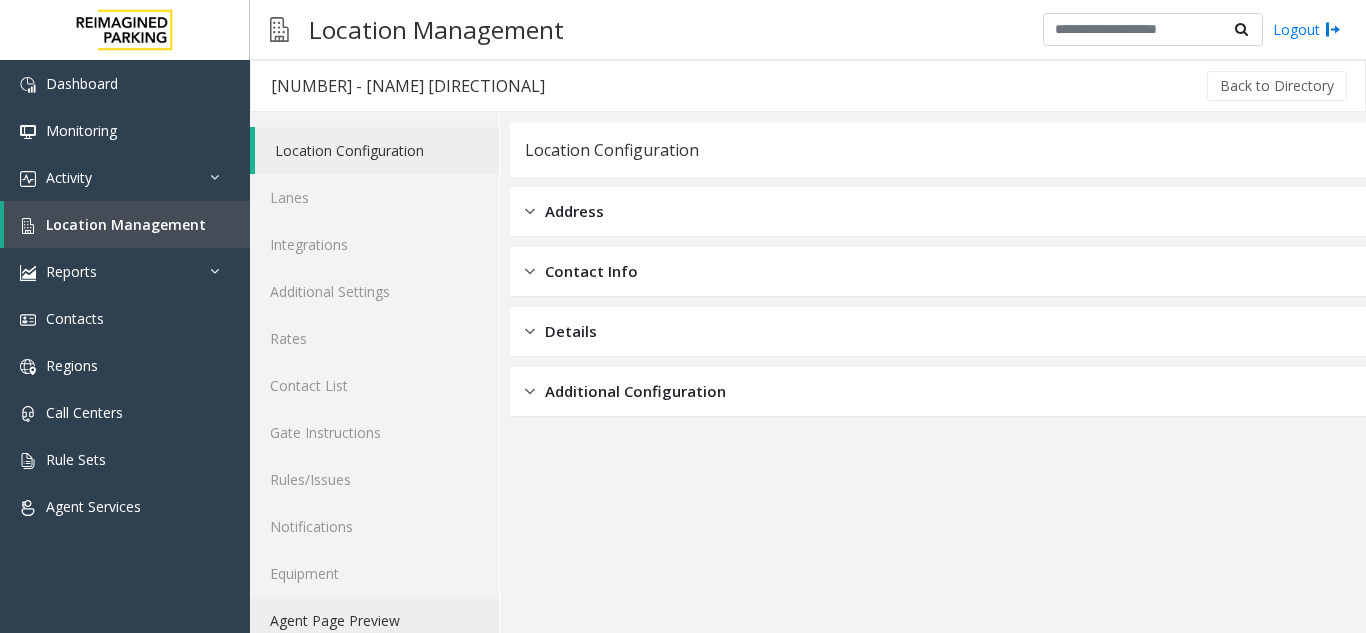 click on "Agent Page Preview" 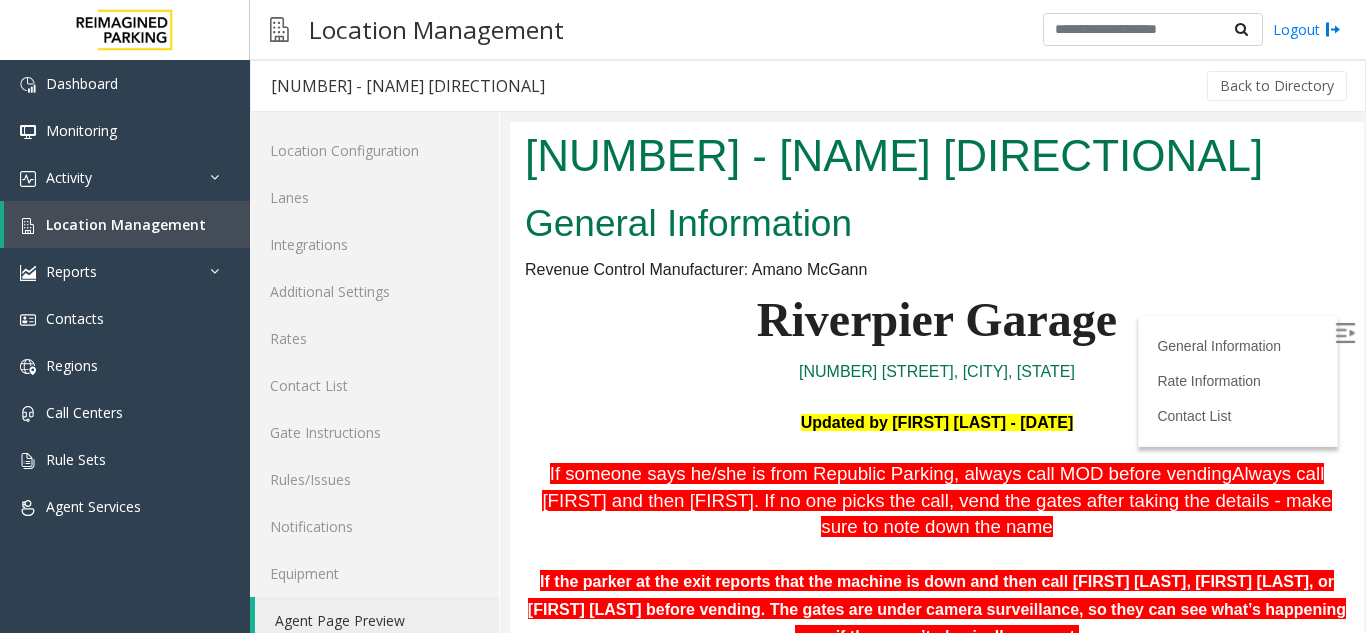 scroll, scrollTop: 0, scrollLeft: 0, axis: both 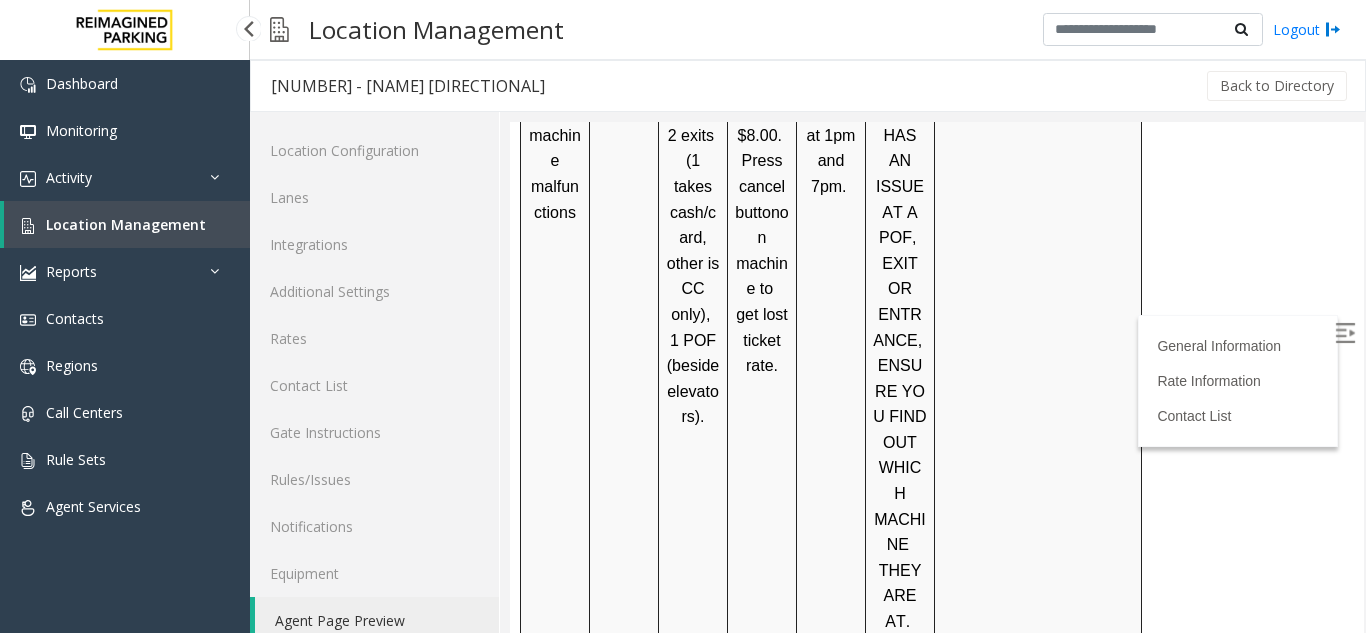 click on "Location Management" at bounding box center [127, 224] 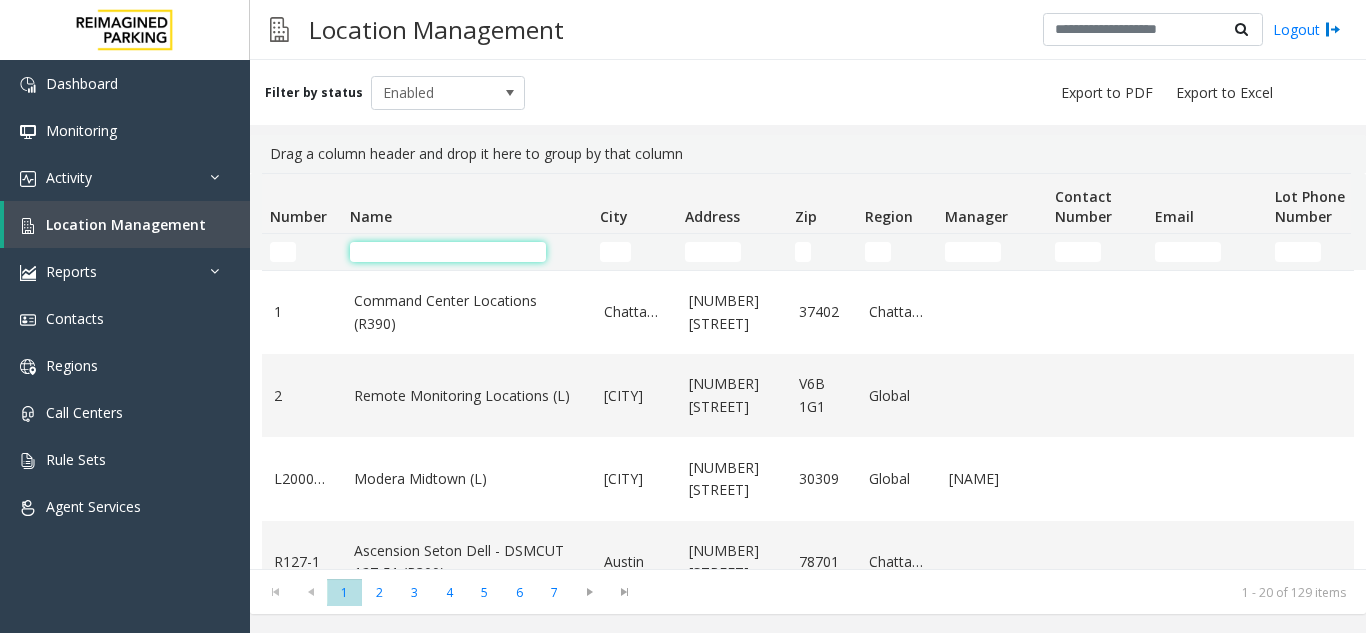 click 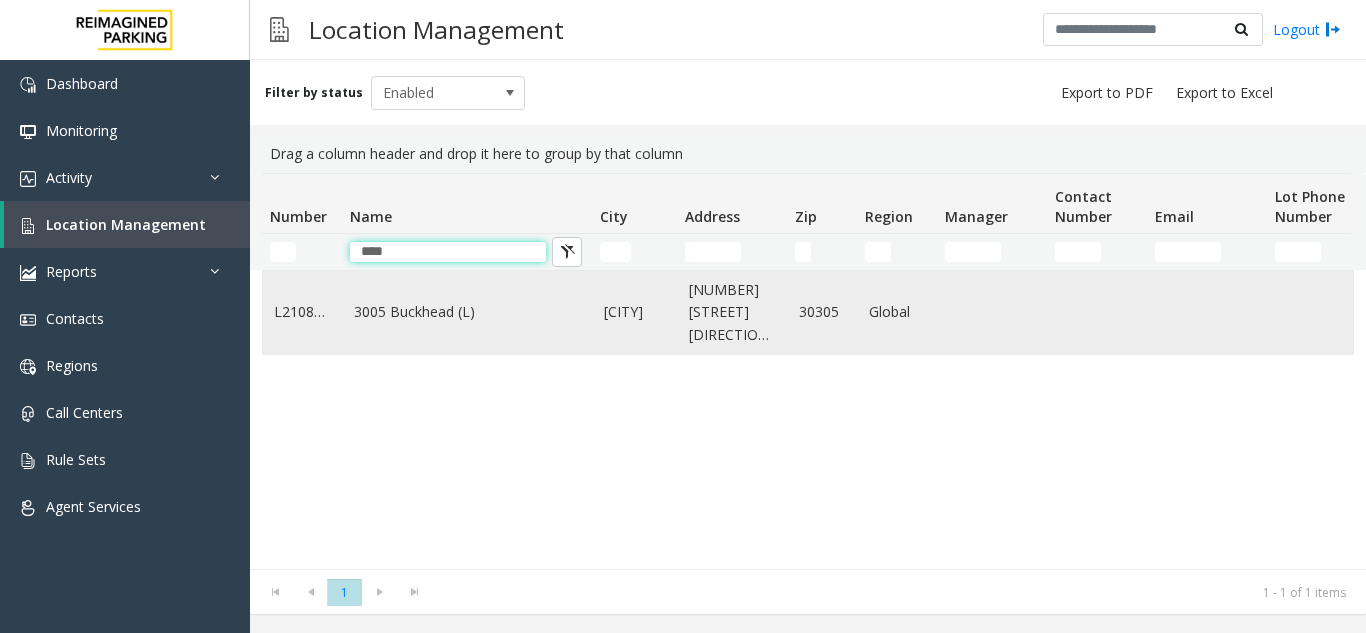 type on "****" 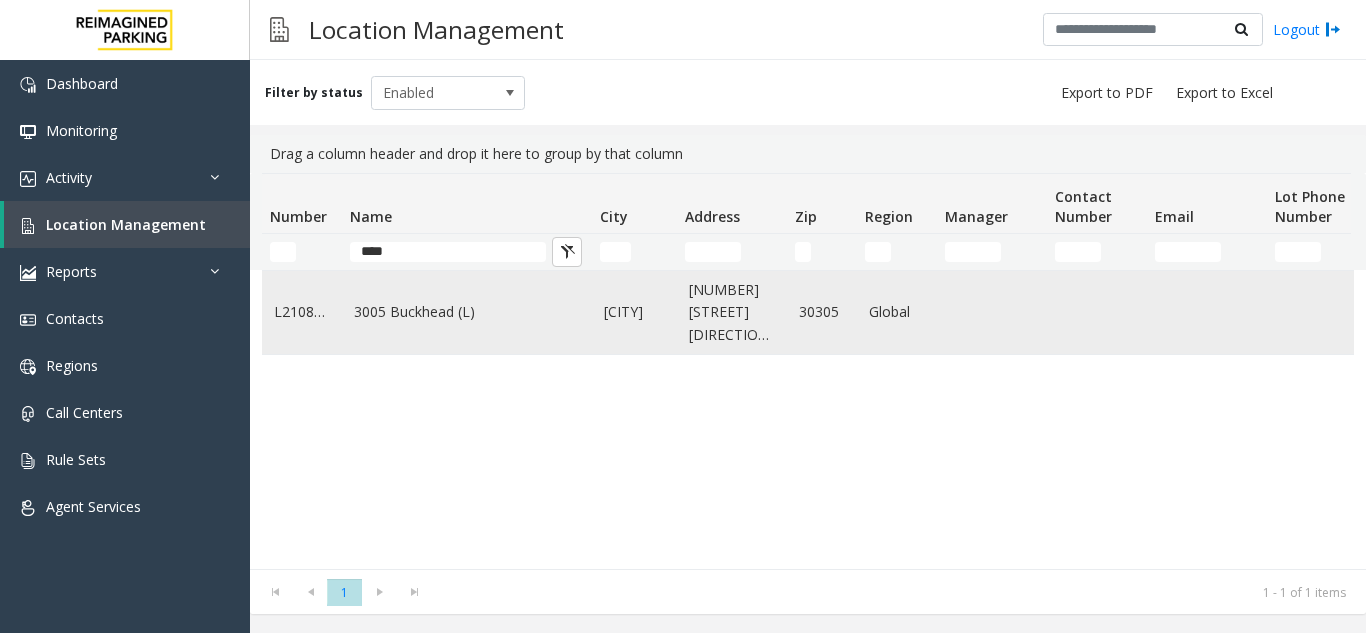 click on "3005 Buckhead (L)" 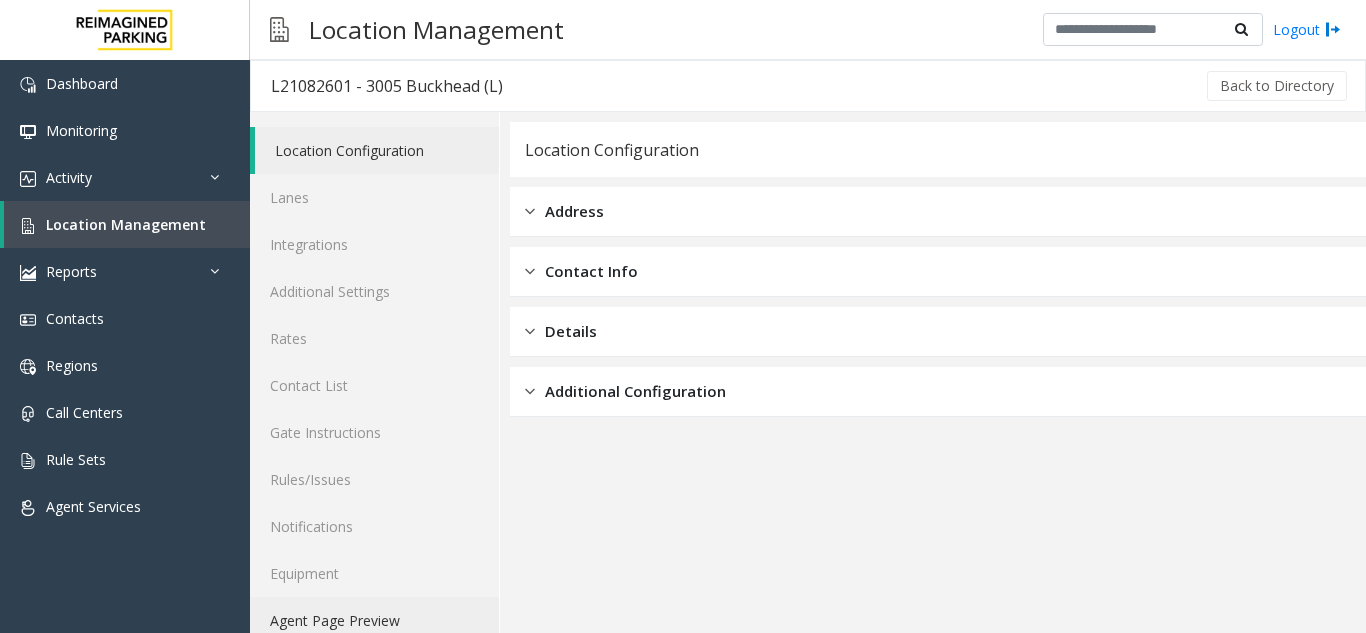 click on "Agent Page Preview" 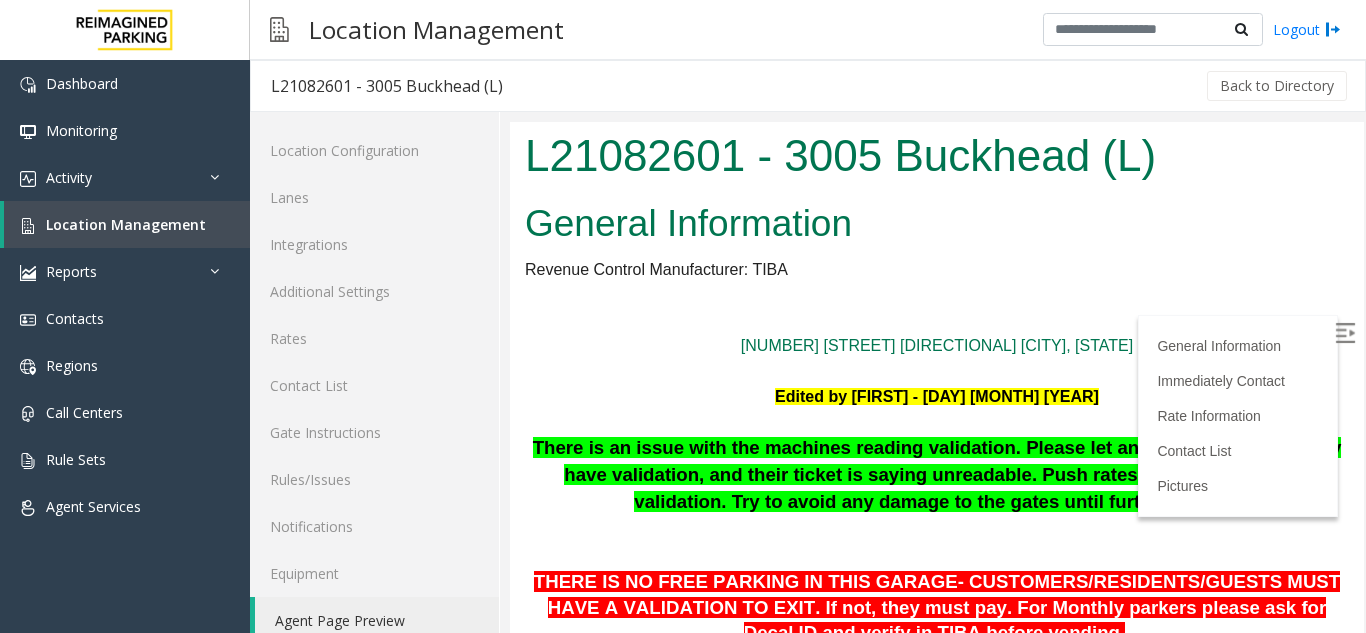 scroll, scrollTop: 0, scrollLeft: 0, axis: both 